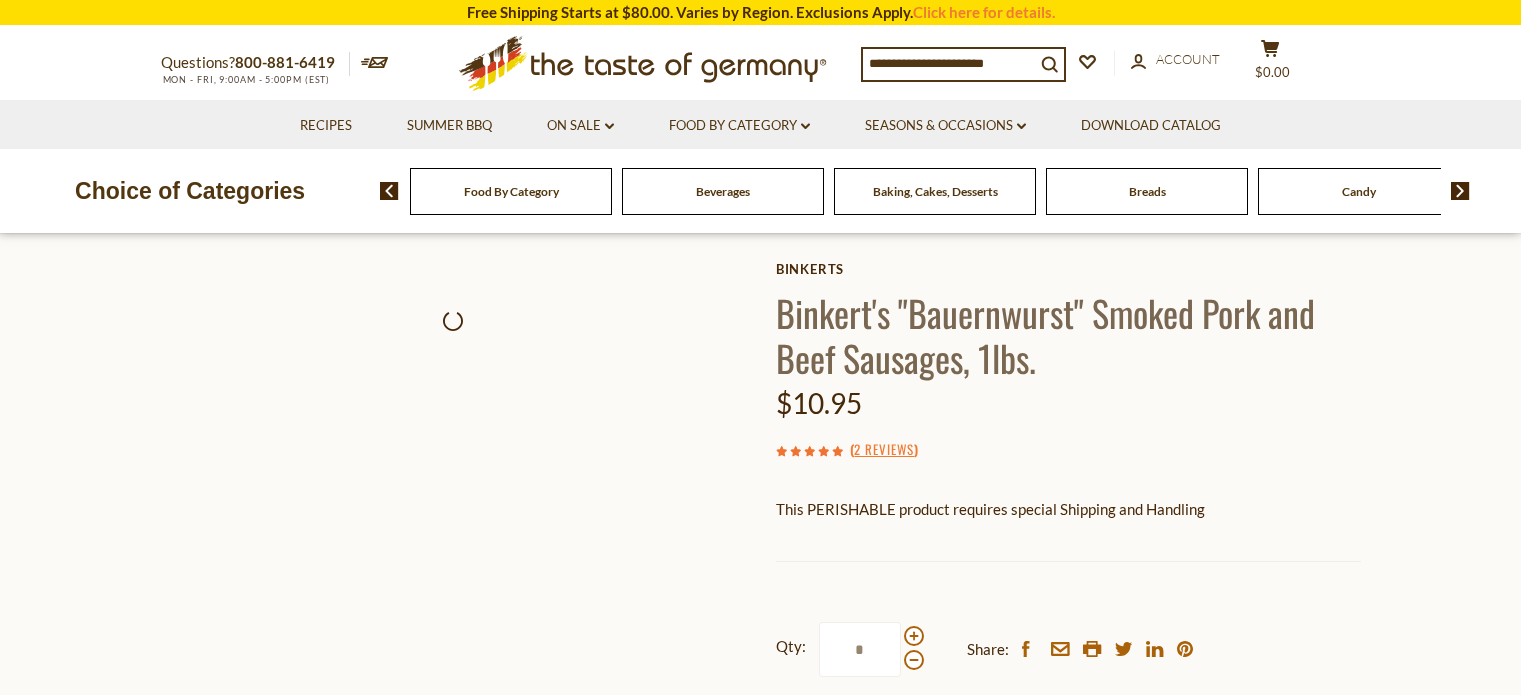 scroll, scrollTop: 0, scrollLeft: 0, axis: both 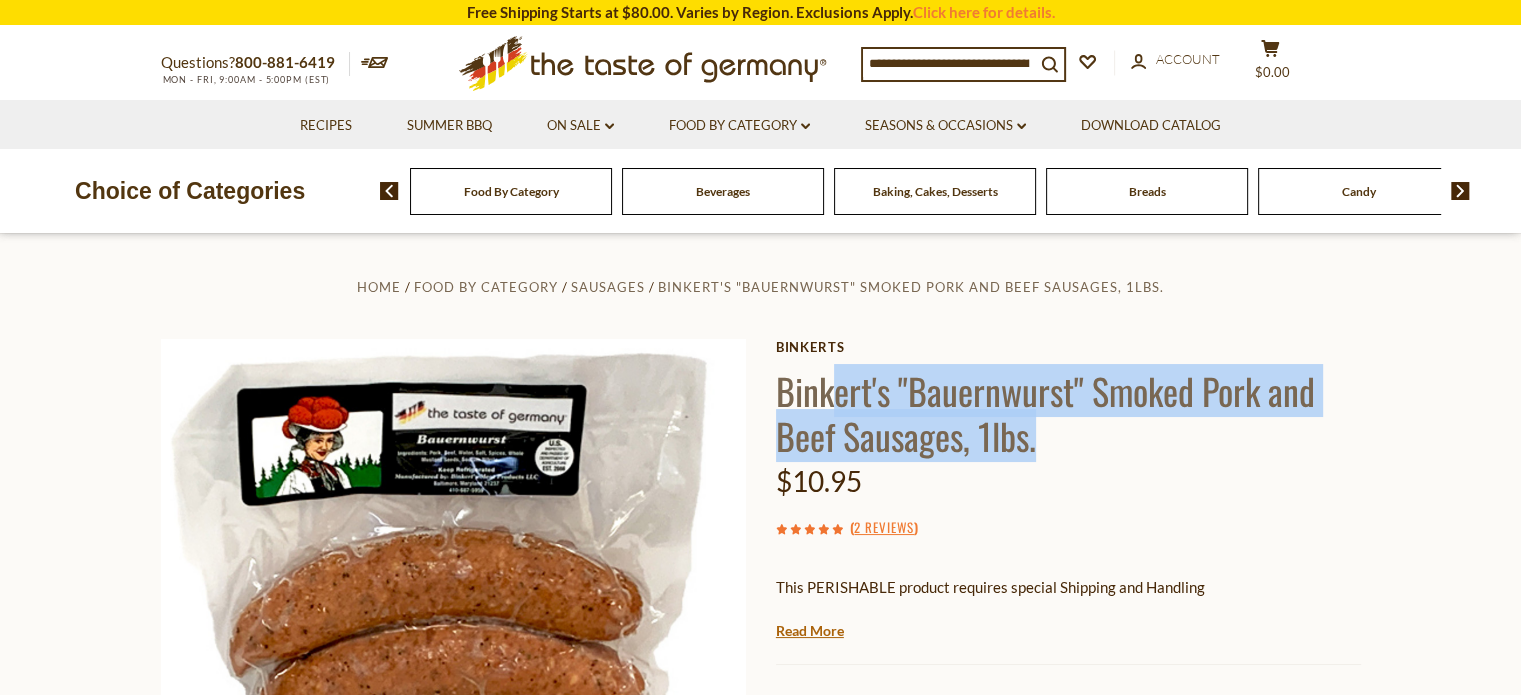 drag, startPoint x: 952, startPoint y: 425, endPoint x: 1058, endPoint y: 429, distance: 106.07545 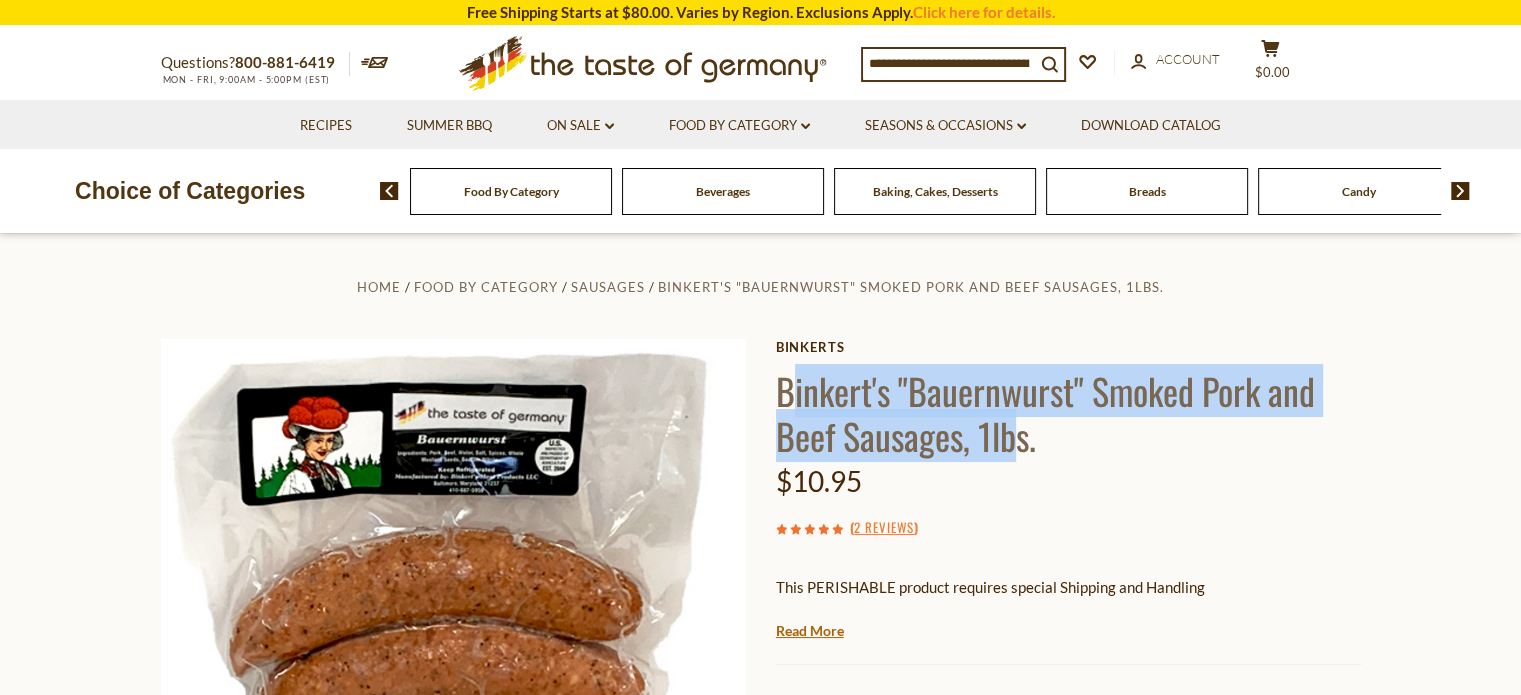 drag, startPoint x: 1020, startPoint y: 441, endPoint x: 796, endPoint y: 384, distance: 231.13849 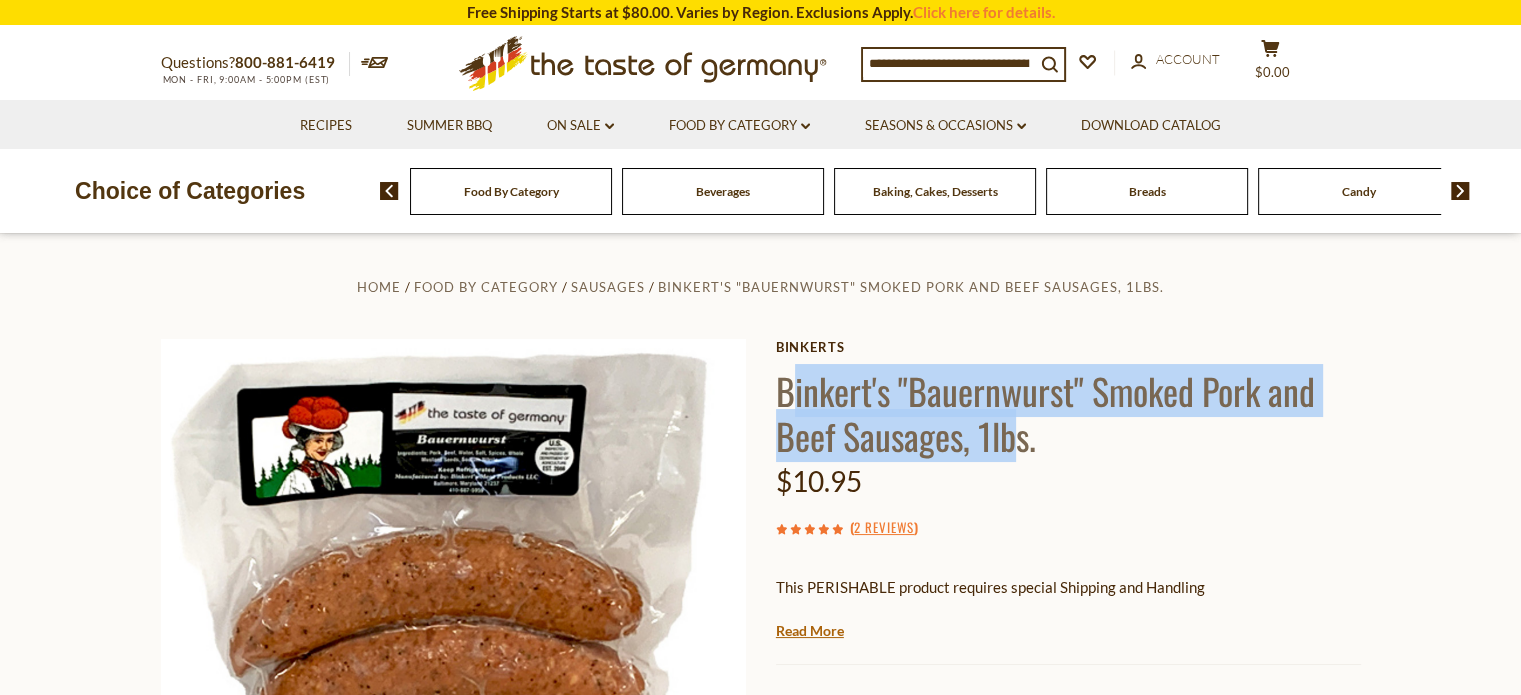 click on "Binkert's "Bauernwurst" Smoked Pork and Beef Sausages,  1lbs." at bounding box center (1068, 413) 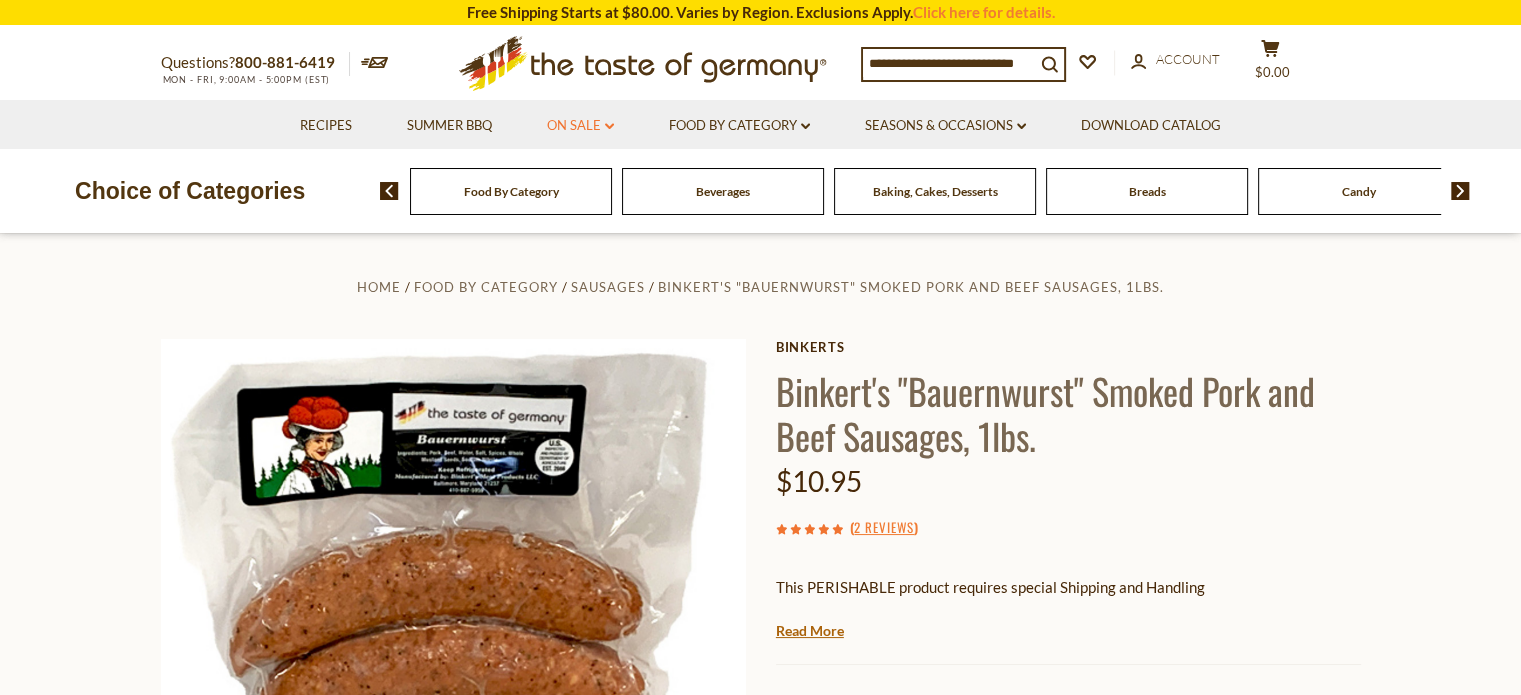 click on "On Sale
dropdown_arrow" at bounding box center [580, 126] 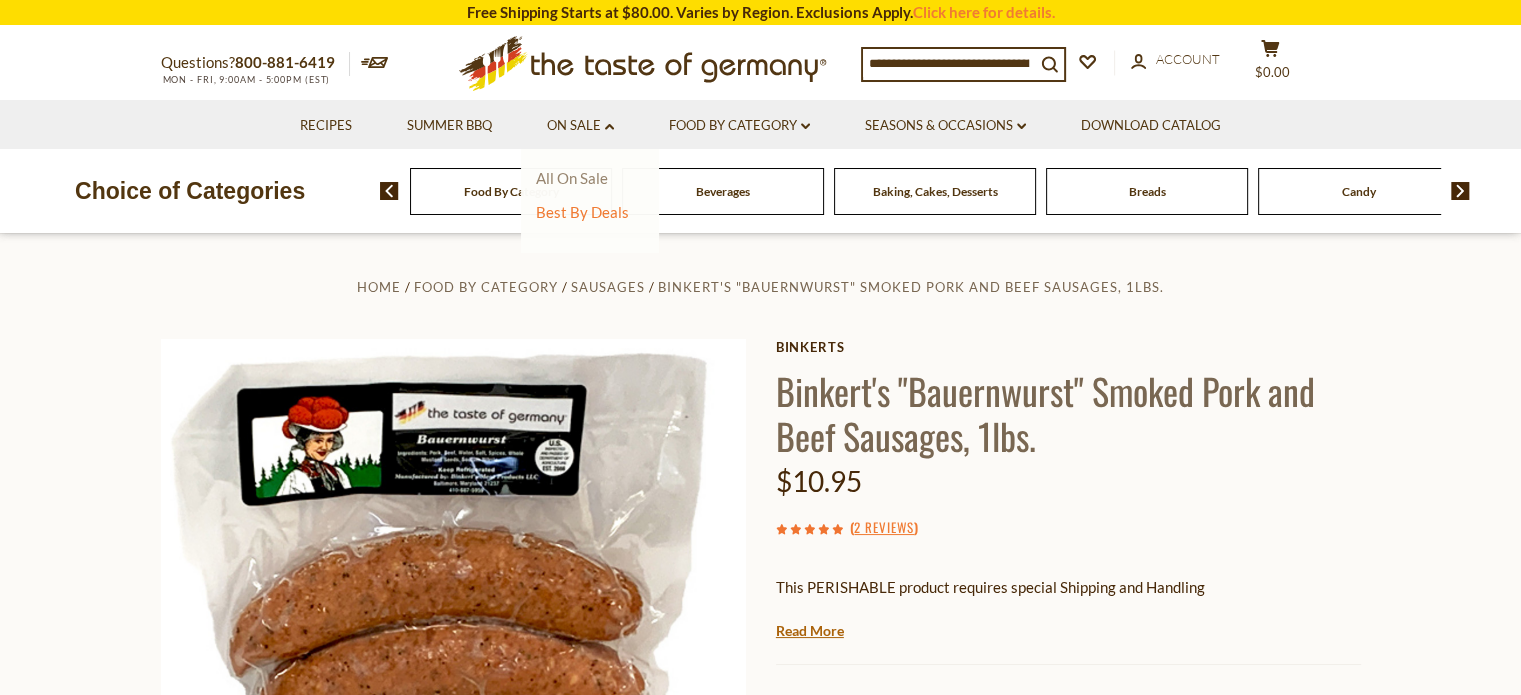 click on "All On Sale" at bounding box center (572, 178) 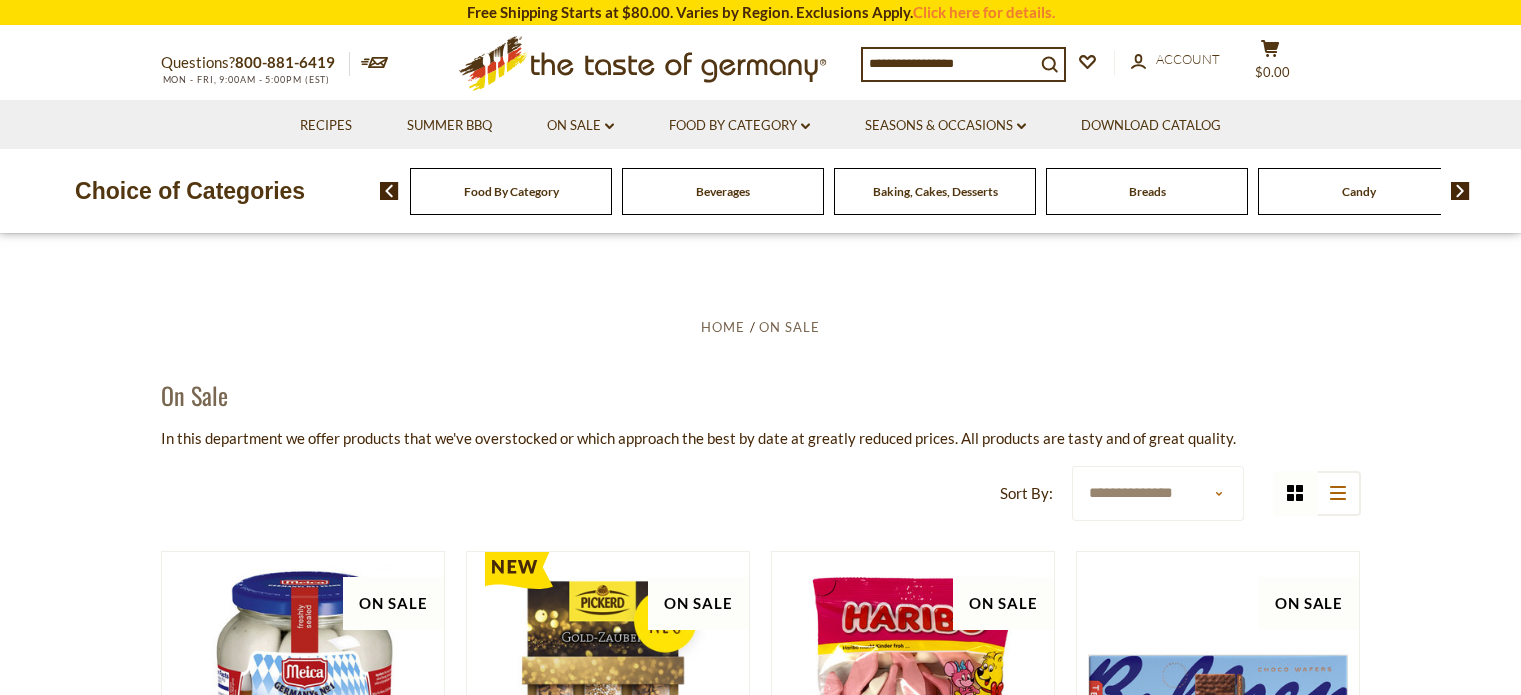 scroll, scrollTop: 0, scrollLeft: 0, axis: both 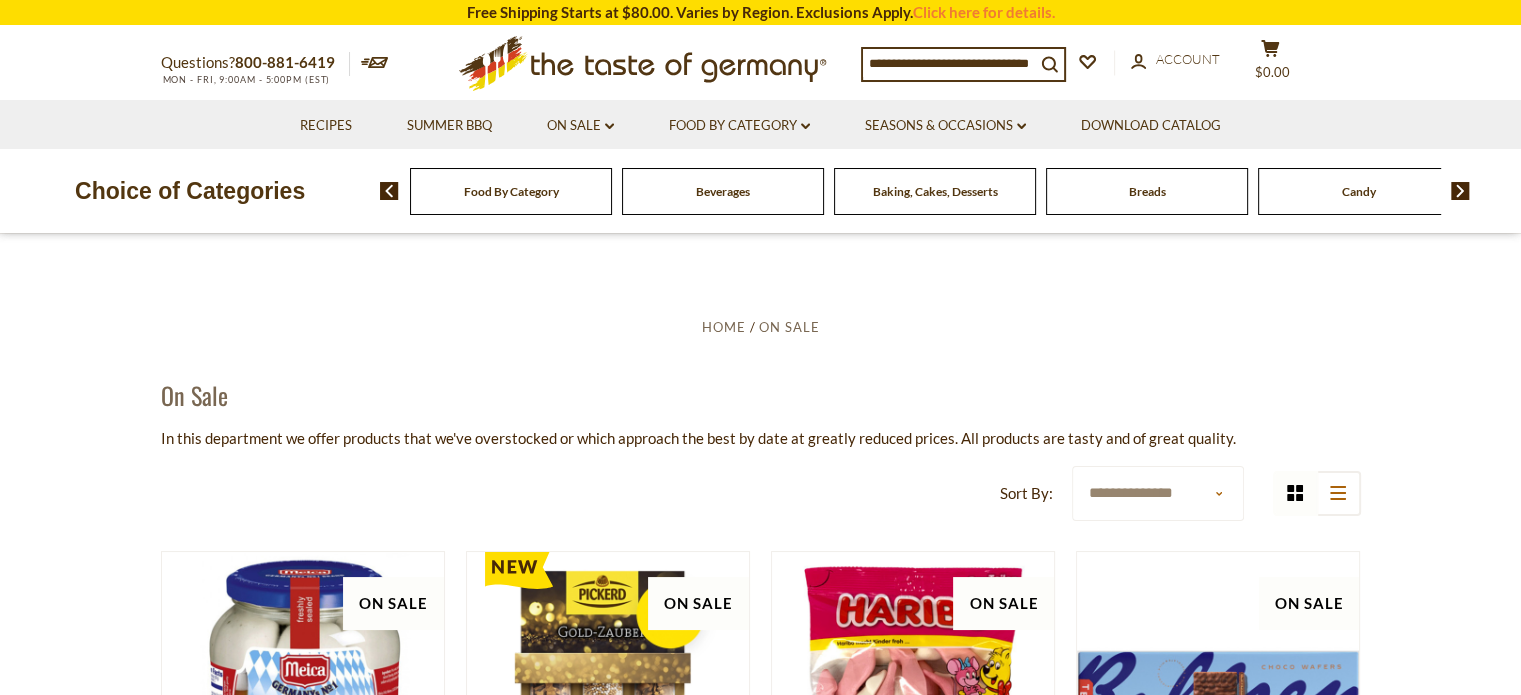 click on ".st0{fill:#EDD300;}
.st1{fill:#D33E21;}" 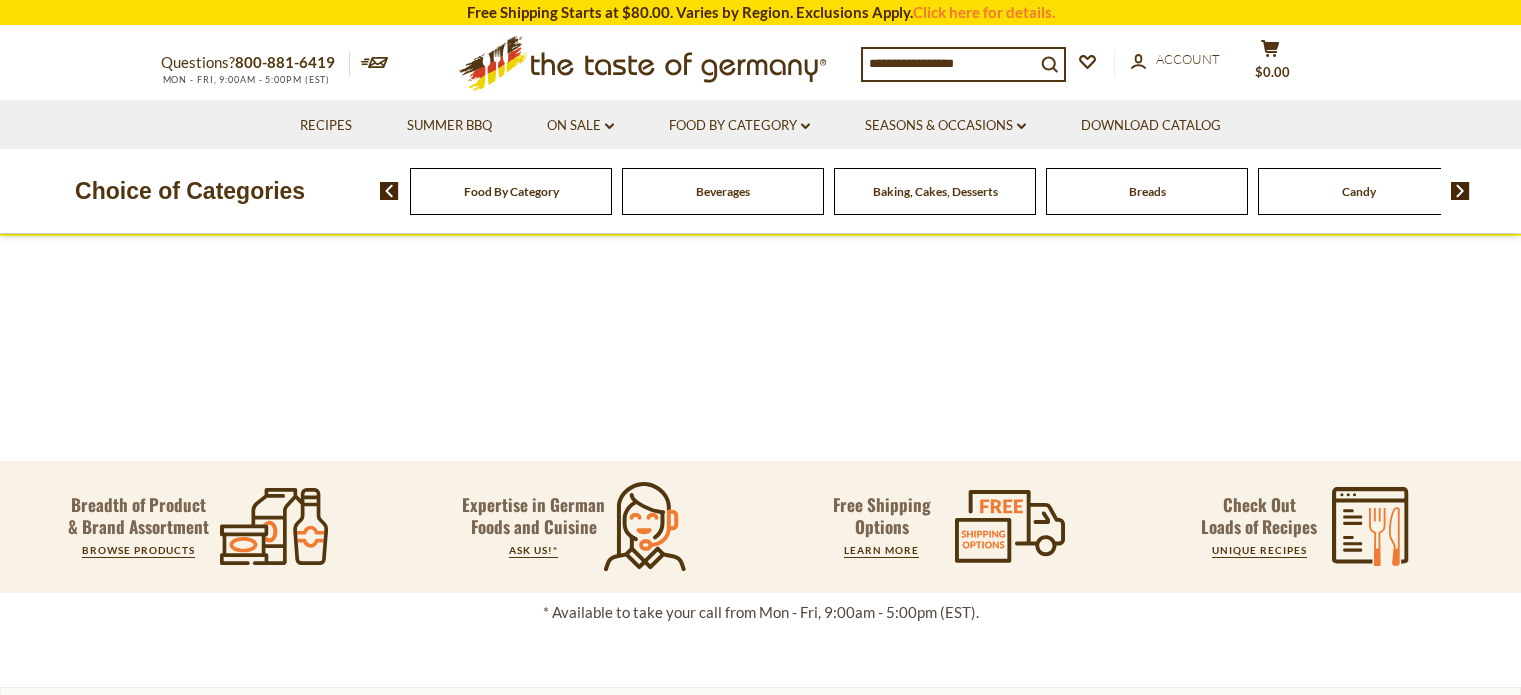 scroll, scrollTop: 0, scrollLeft: 0, axis: both 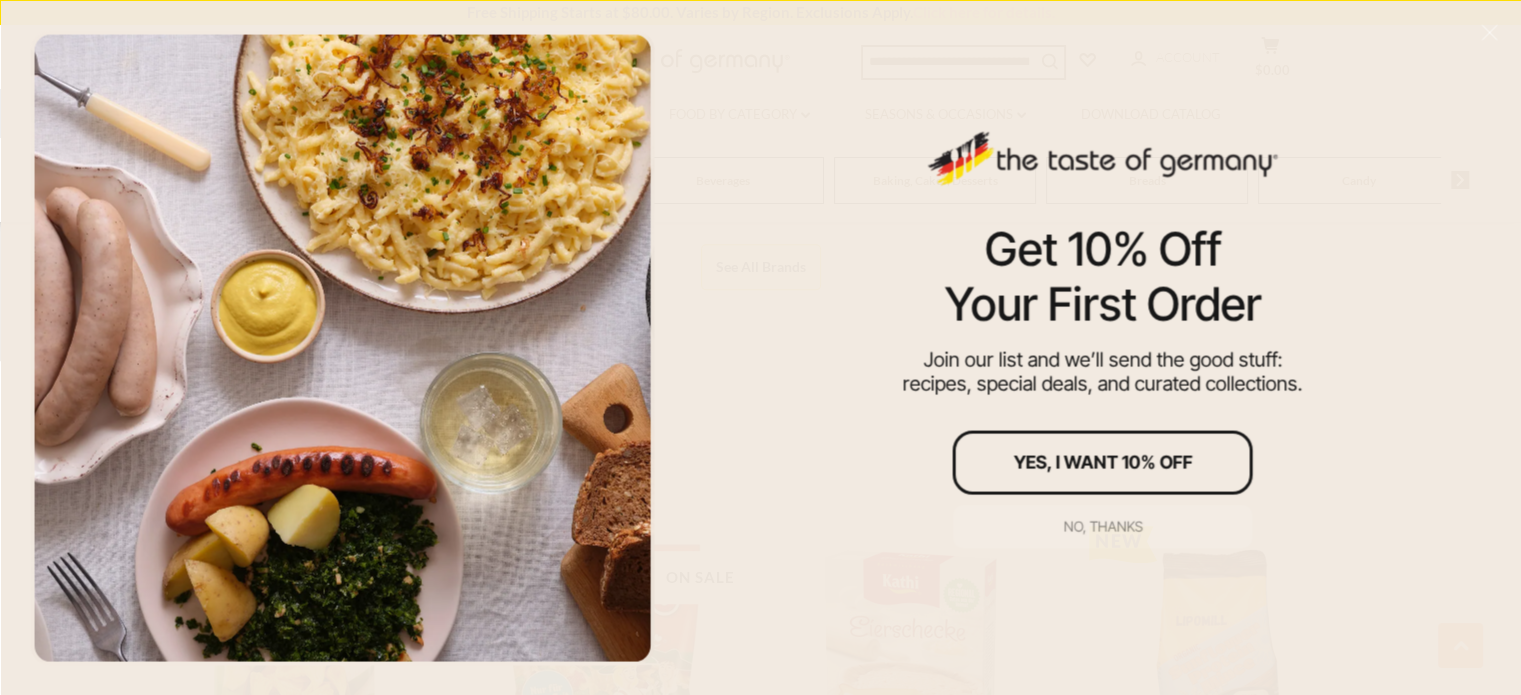 click on "No, thanks" at bounding box center [1102, 526] 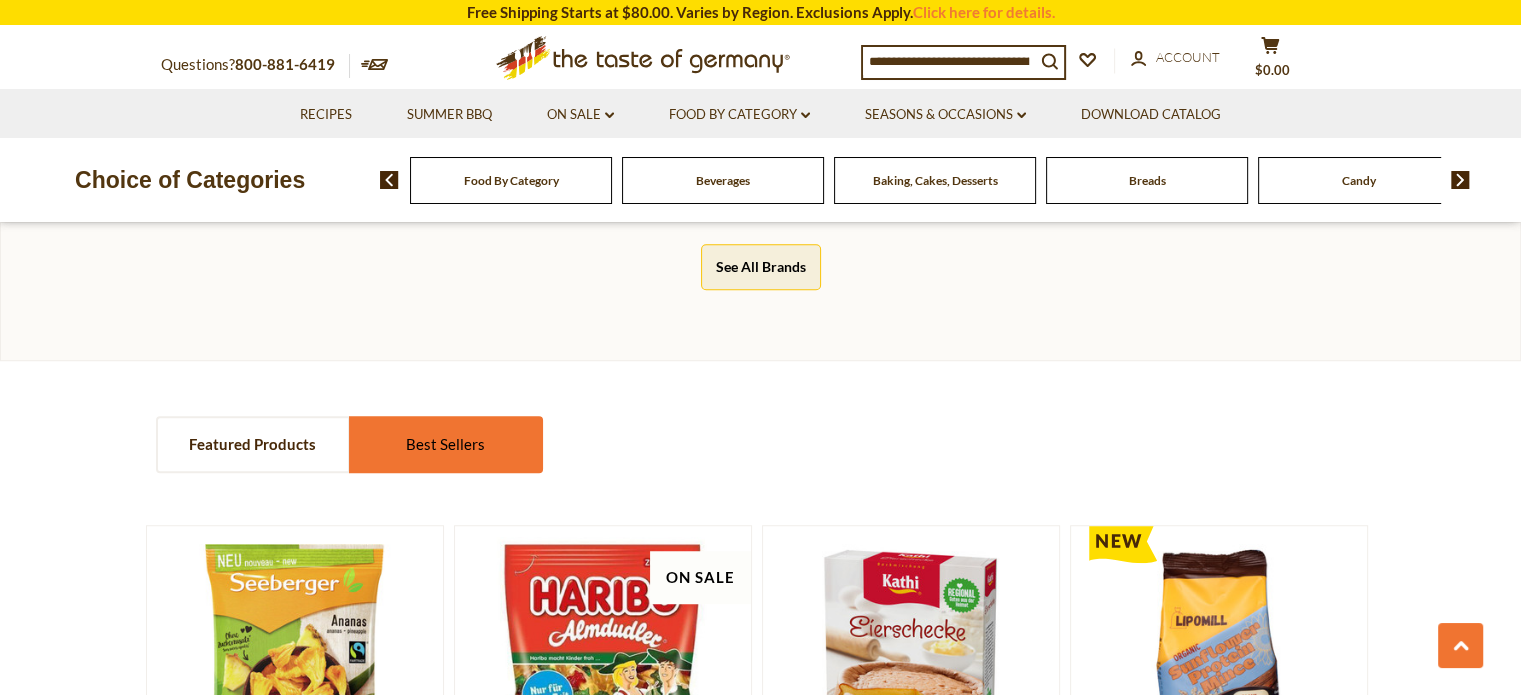 click on "Best Sellers" at bounding box center [446, 444] 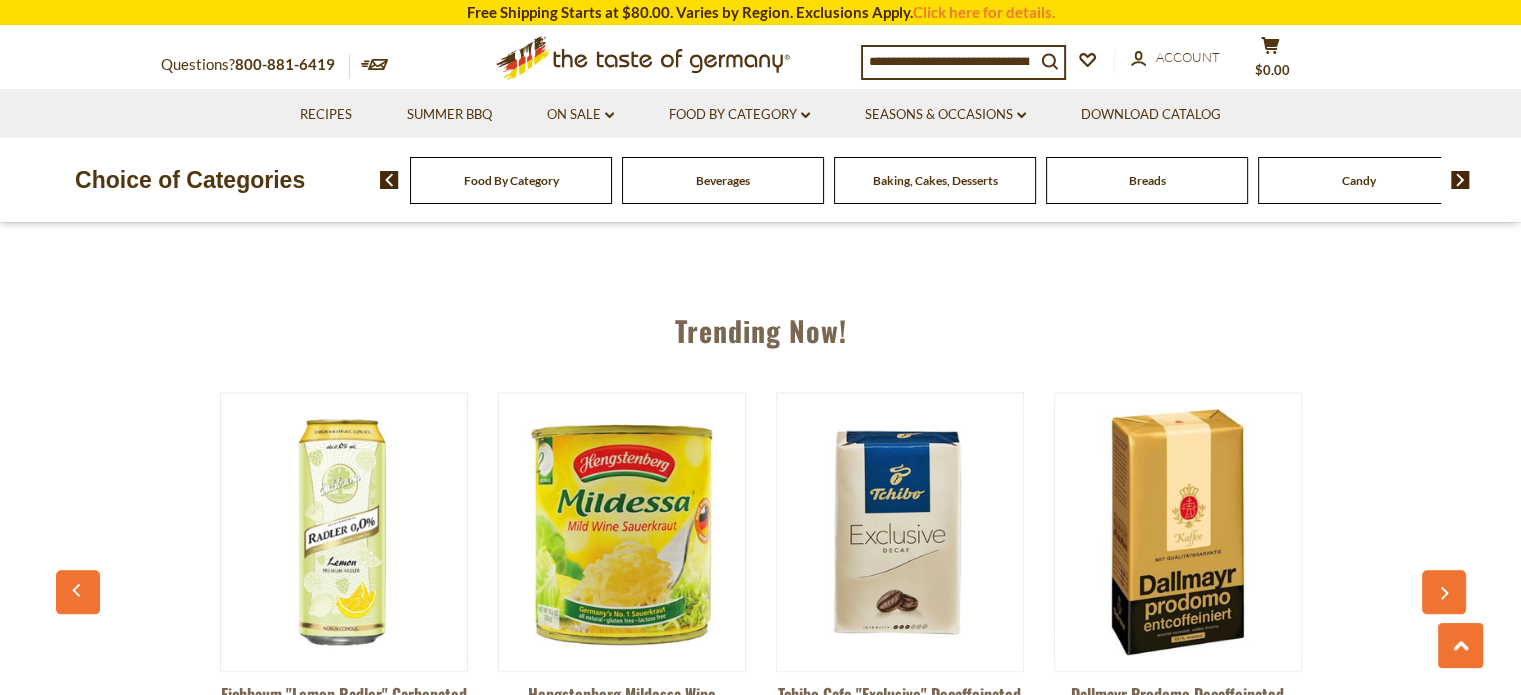 scroll, scrollTop: 2200, scrollLeft: 0, axis: vertical 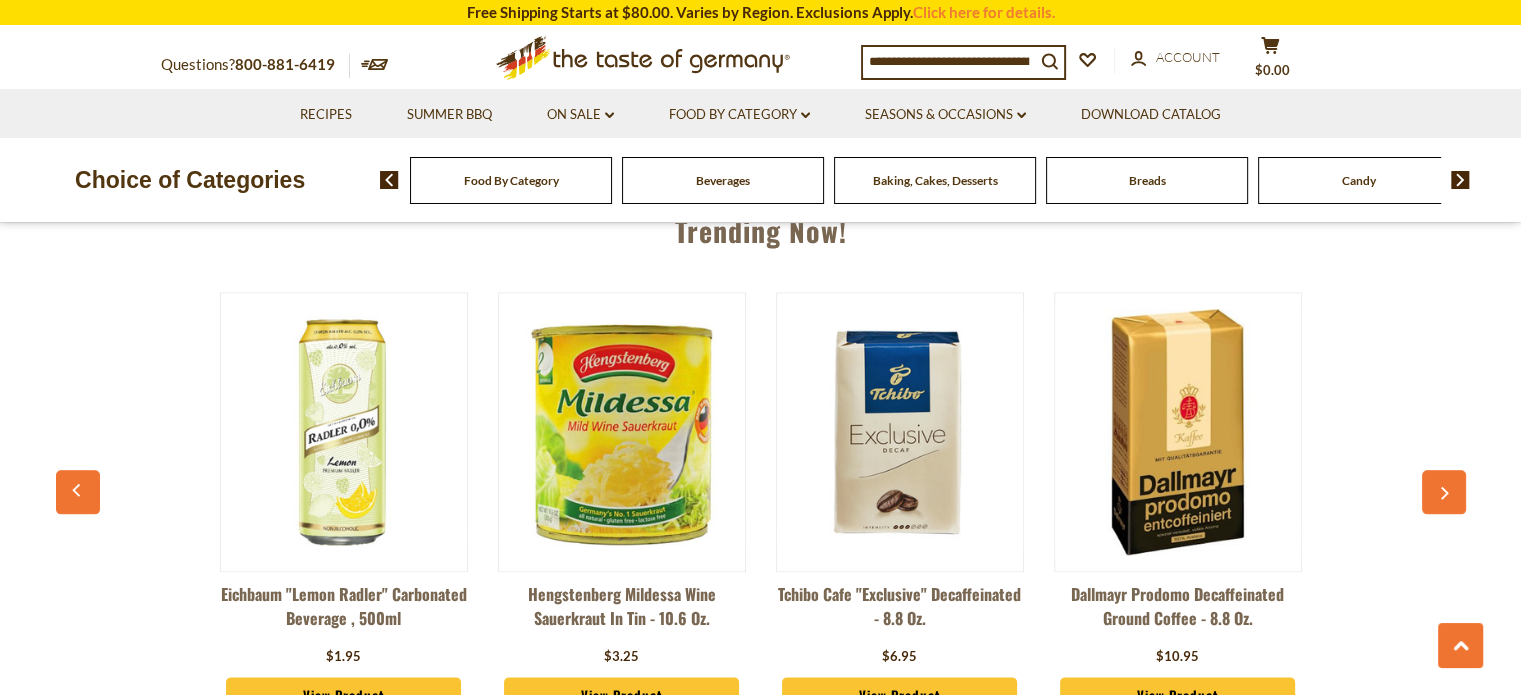 click at bounding box center [1444, 492] 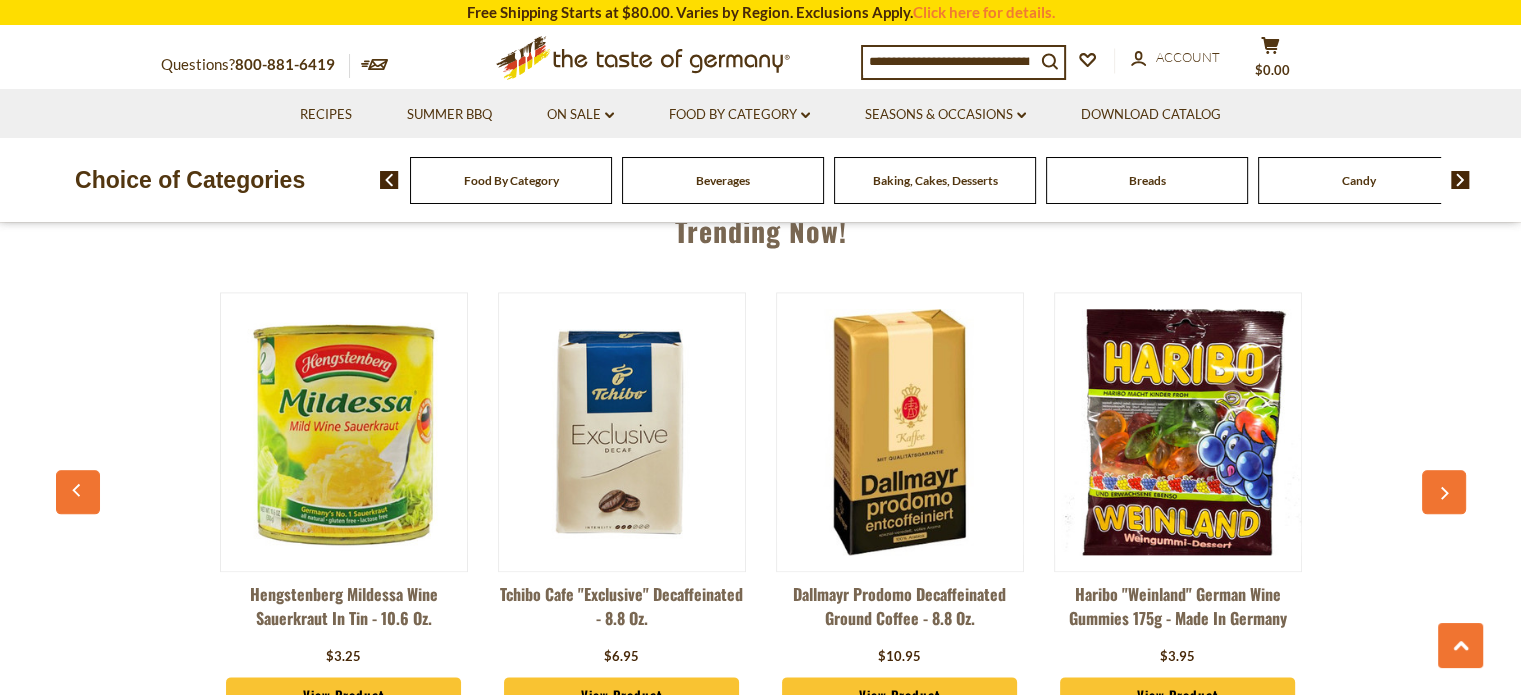 click at bounding box center (1444, 492) 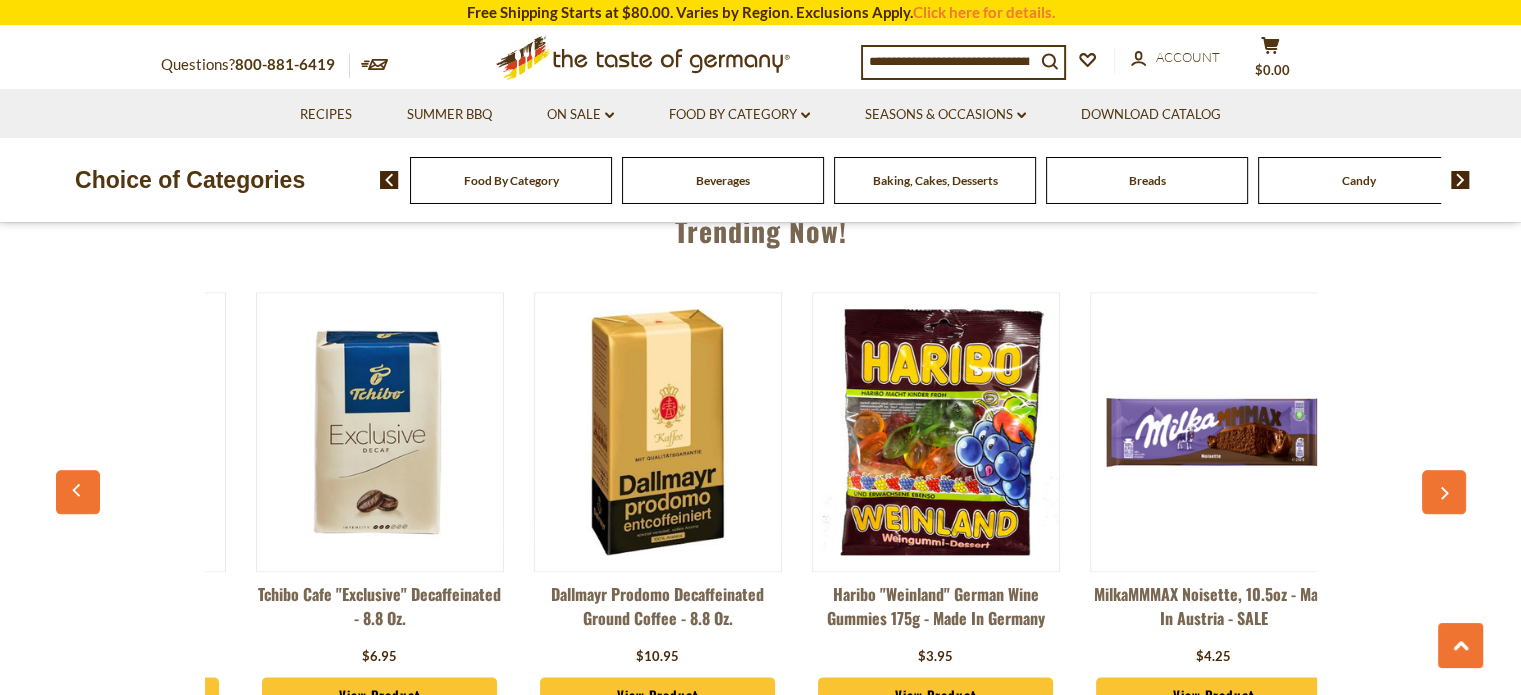 scroll, scrollTop: 0, scrollLeft: 556, axis: horizontal 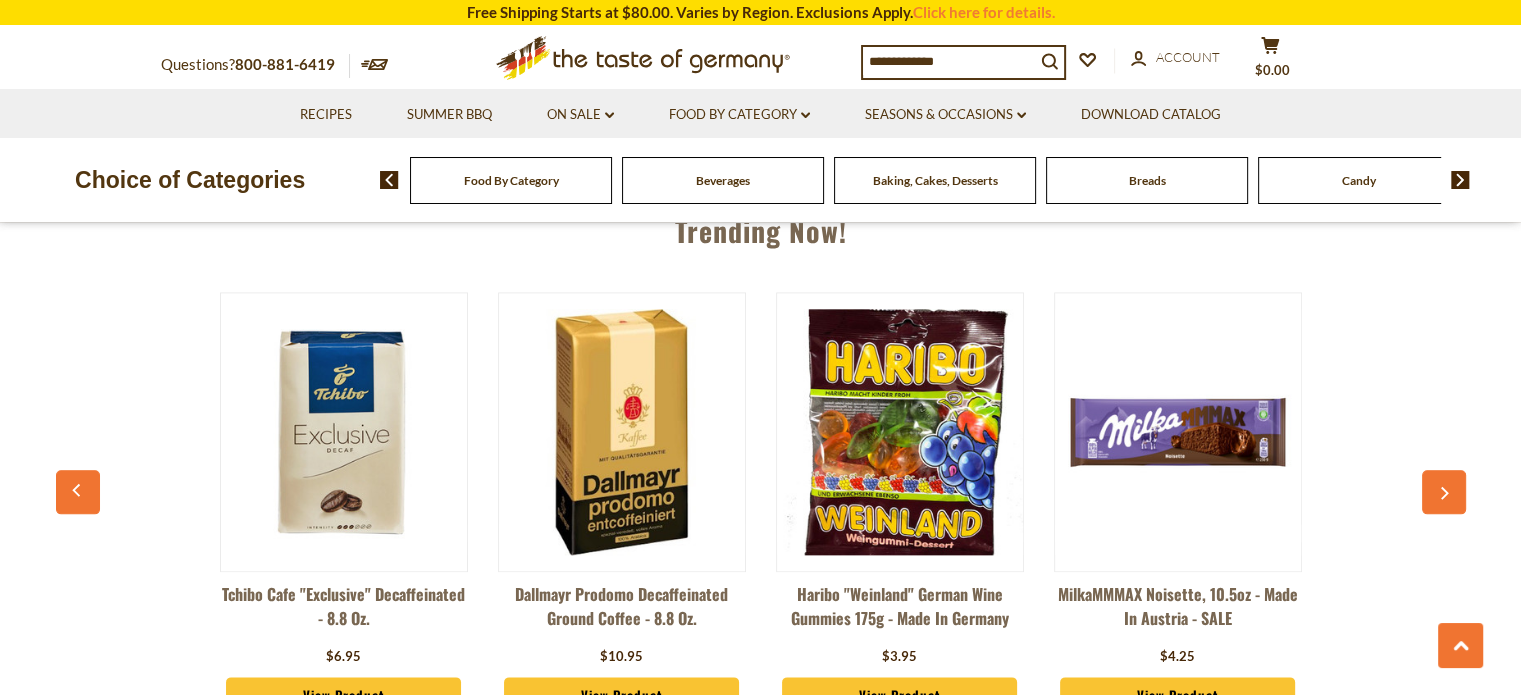 click at bounding box center [1444, 492] 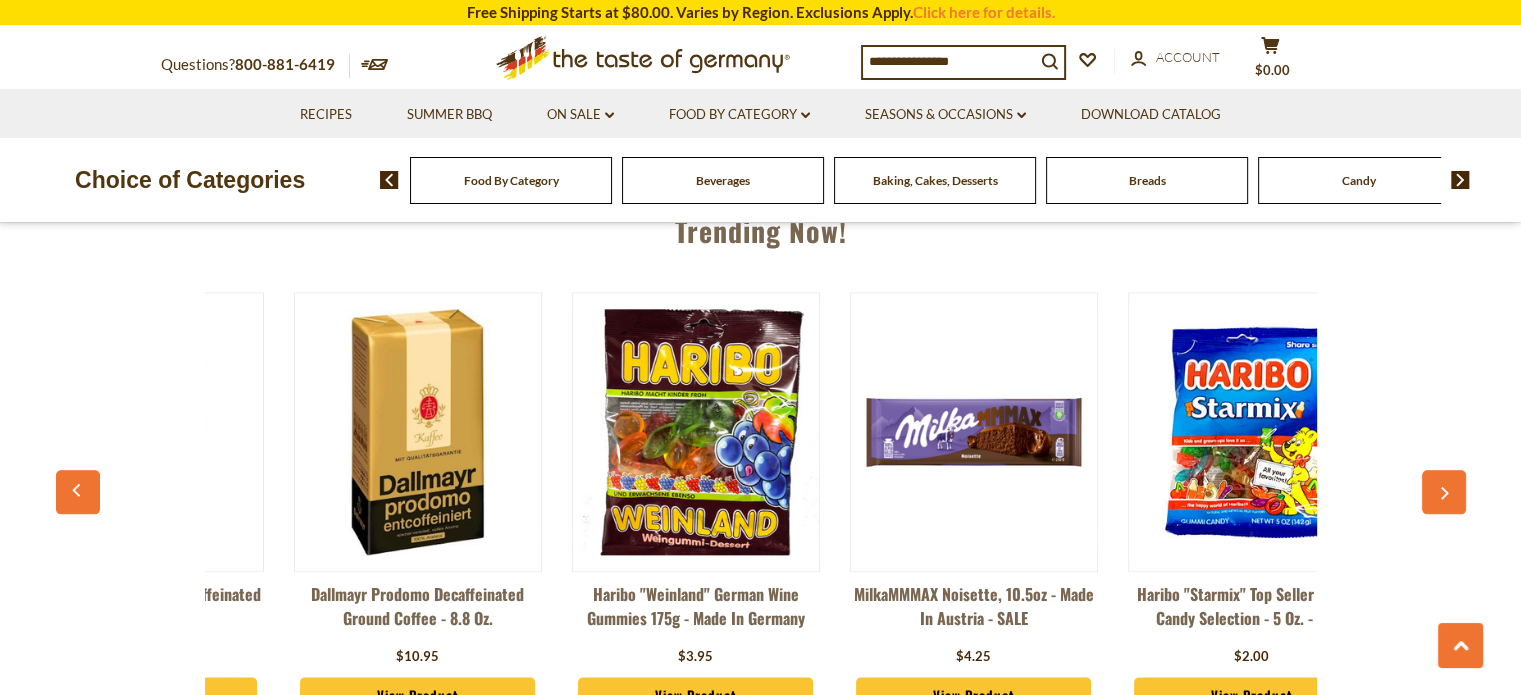 scroll, scrollTop: 0, scrollLeft: 835, axis: horizontal 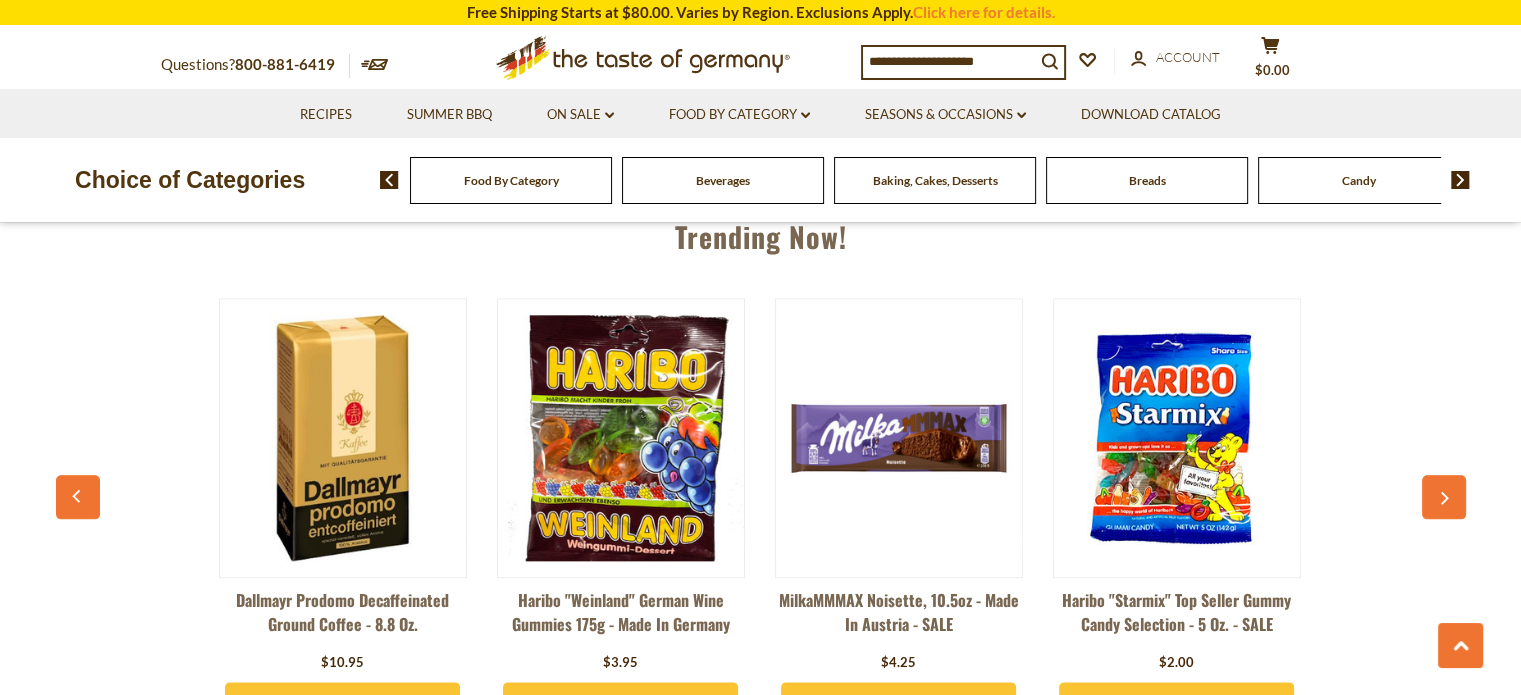 click at bounding box center (1444, 497) 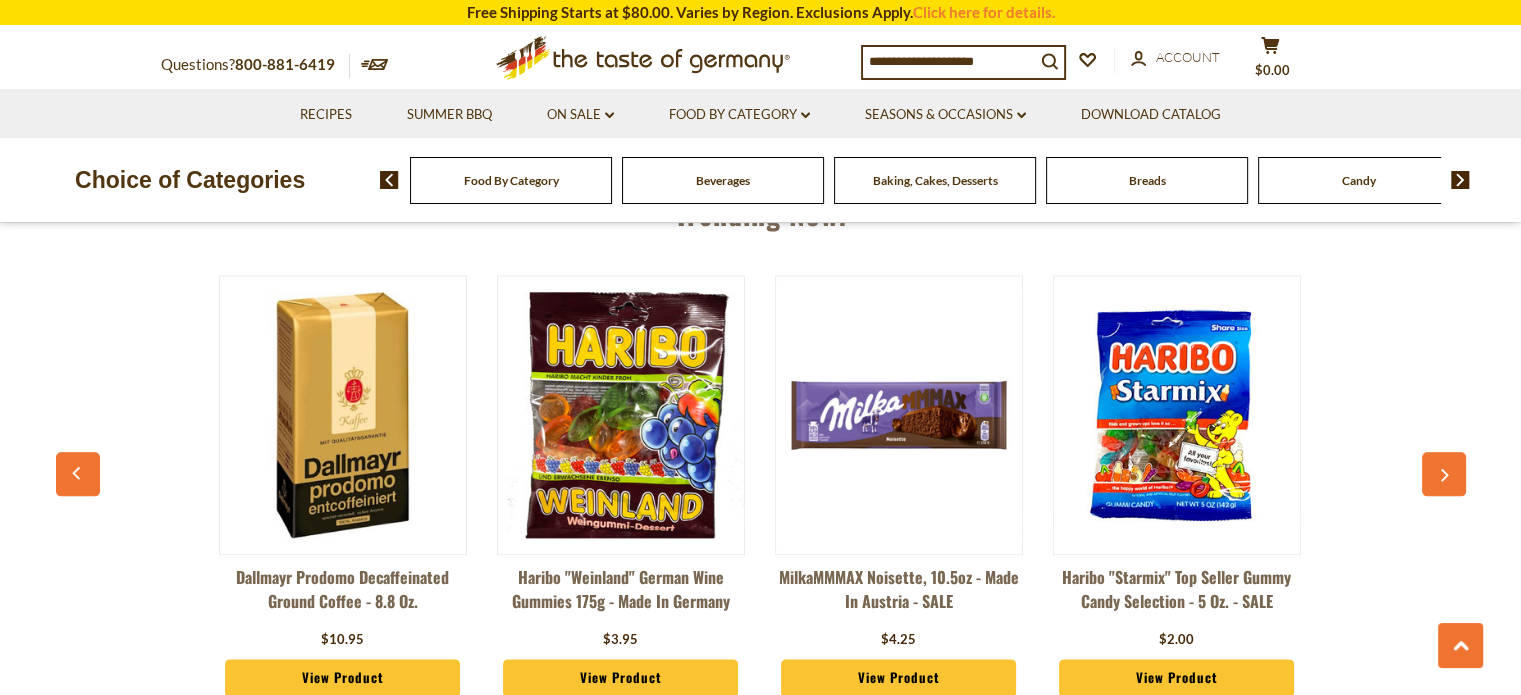 scroll, scrollTop: 0, scrollLeft: 895, axis: horizontal 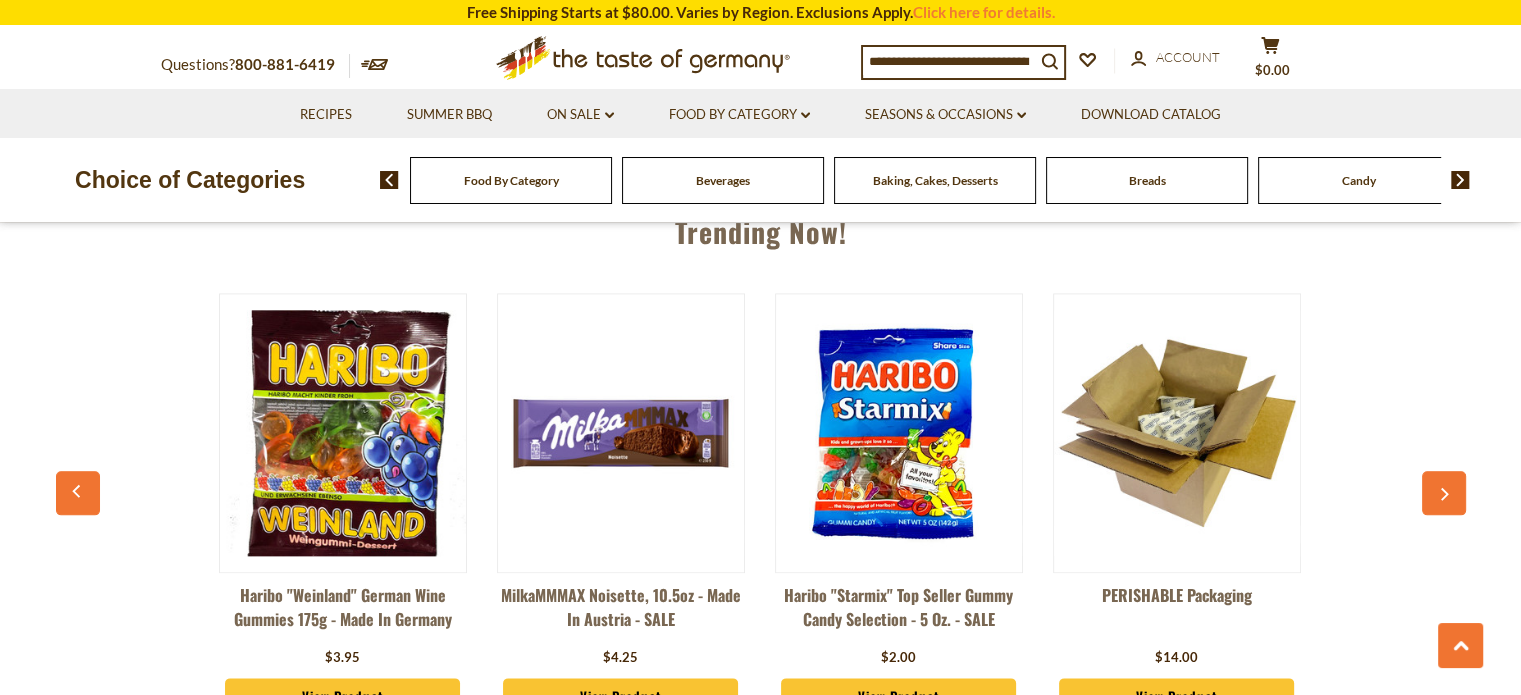 click at bounding box center (1444, 493) 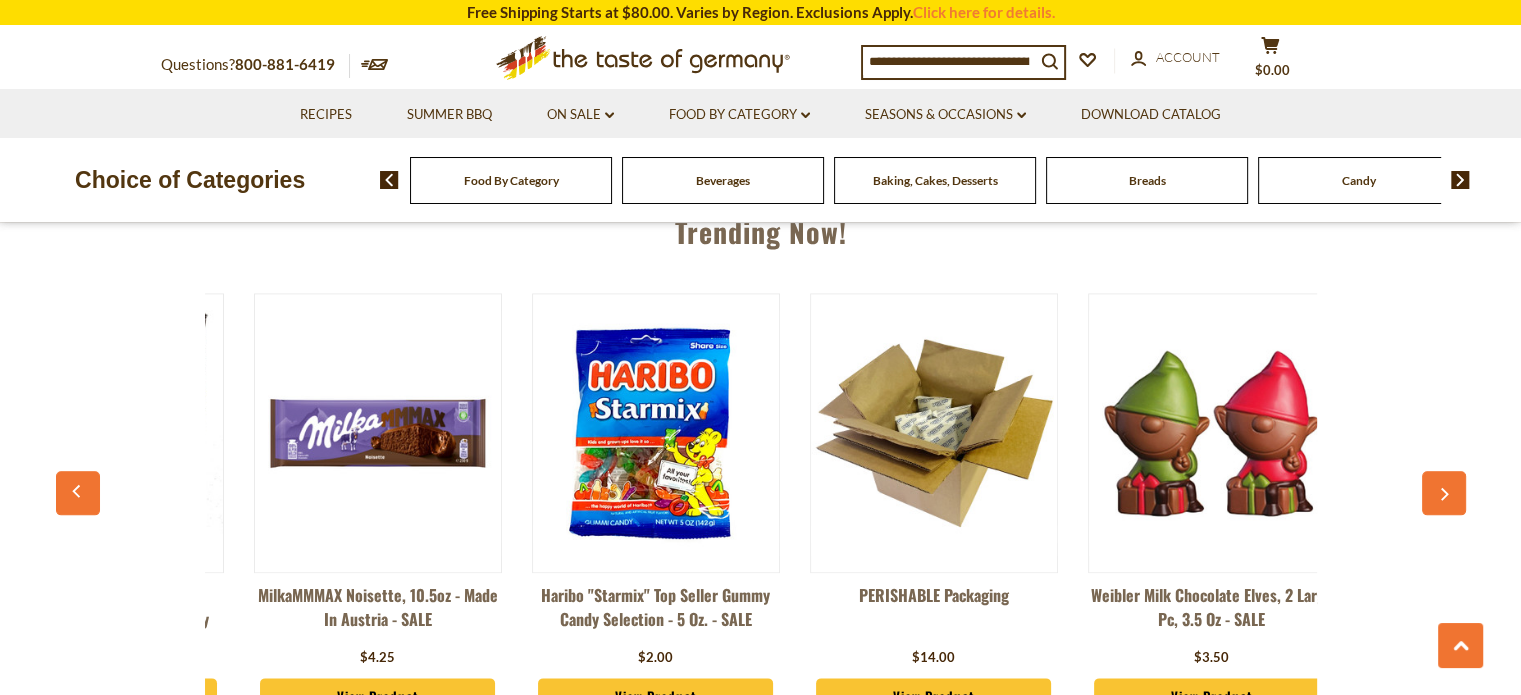 scroll, scrollTop: 0, scrollLeft: 1392, axis: horizontal 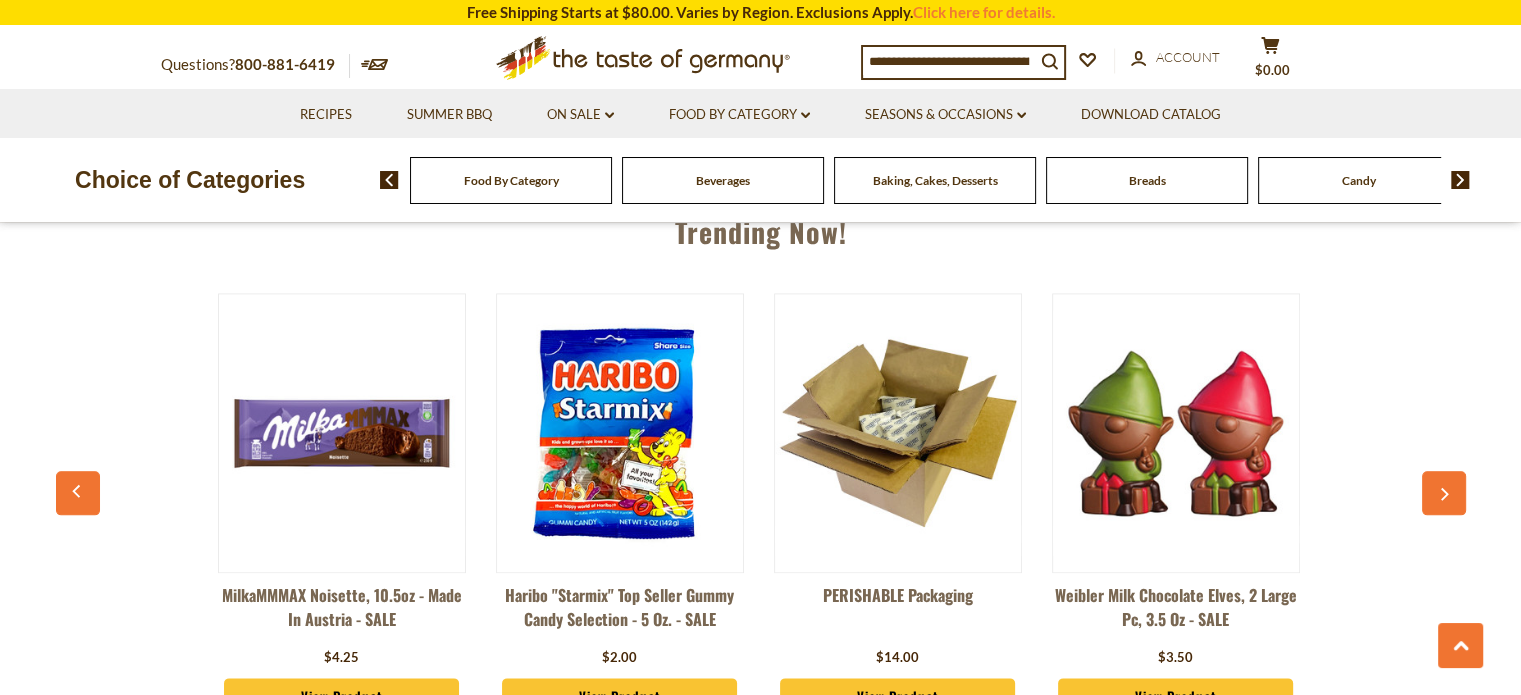 click at bounding box center (1444, 493) 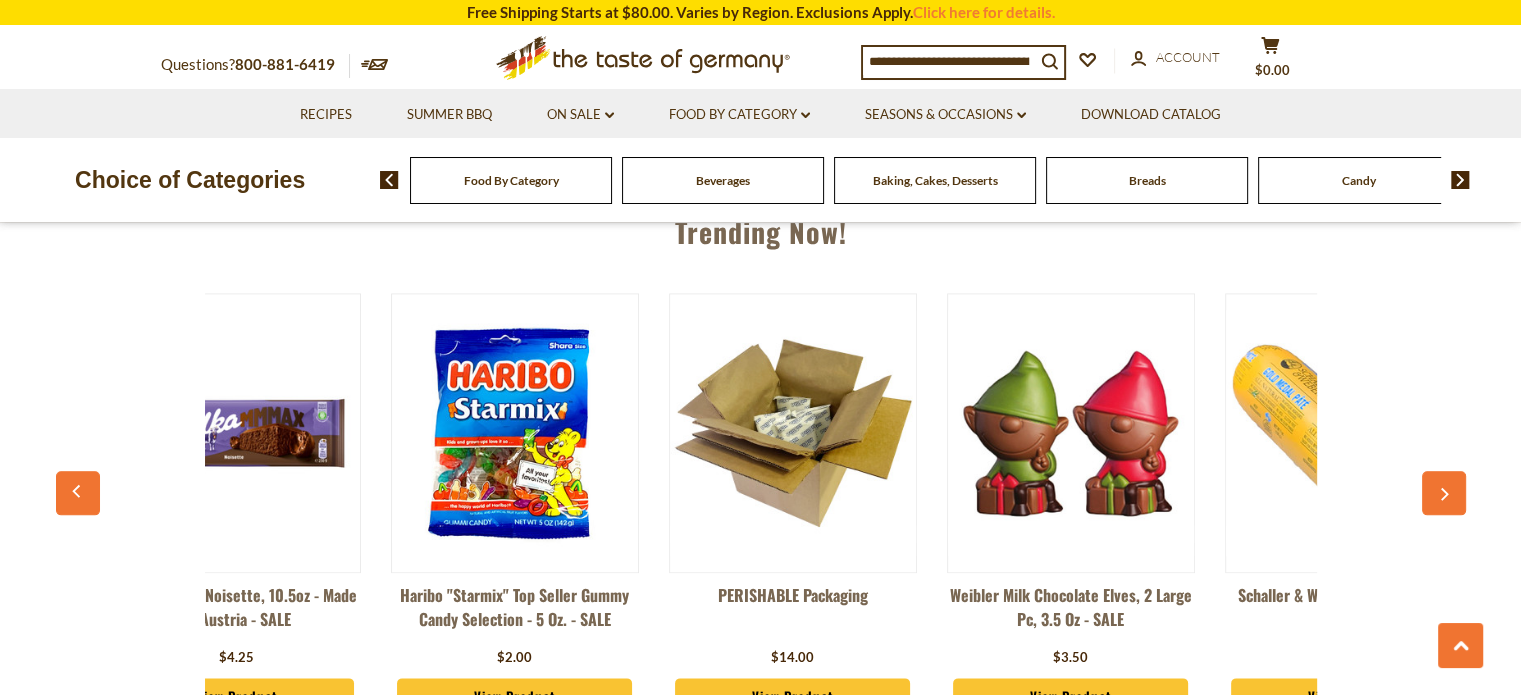 click at bounding box center (1444, 493) 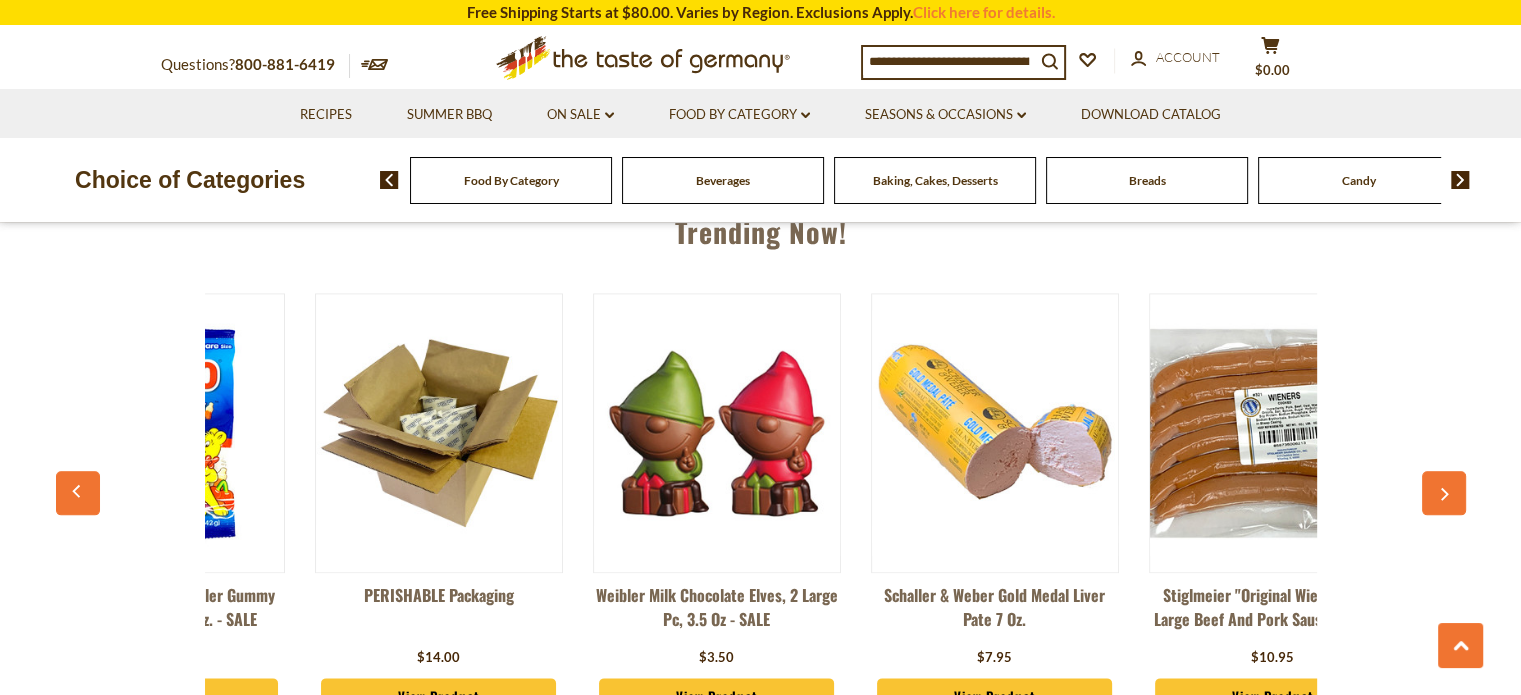 click at bounding box center (1444, 493) 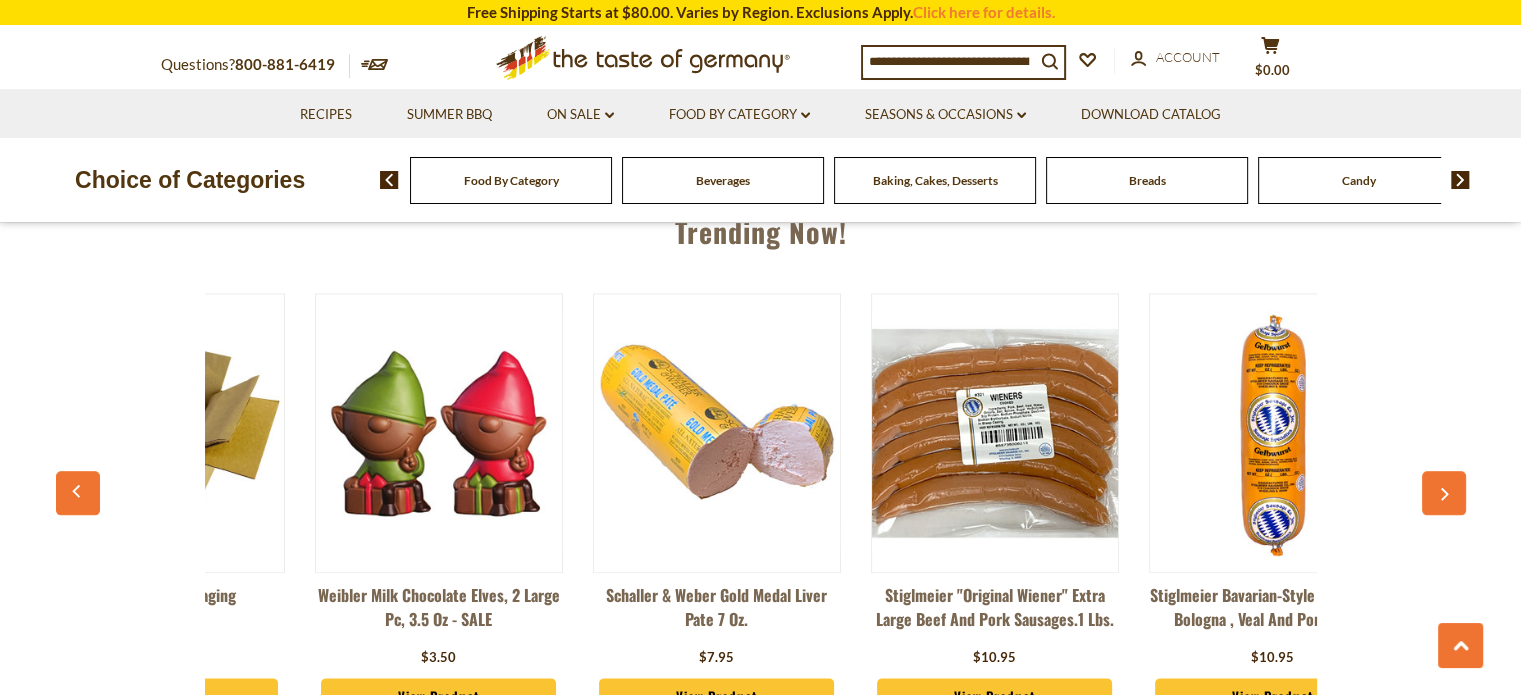 click at bounding box center [1444, 493] 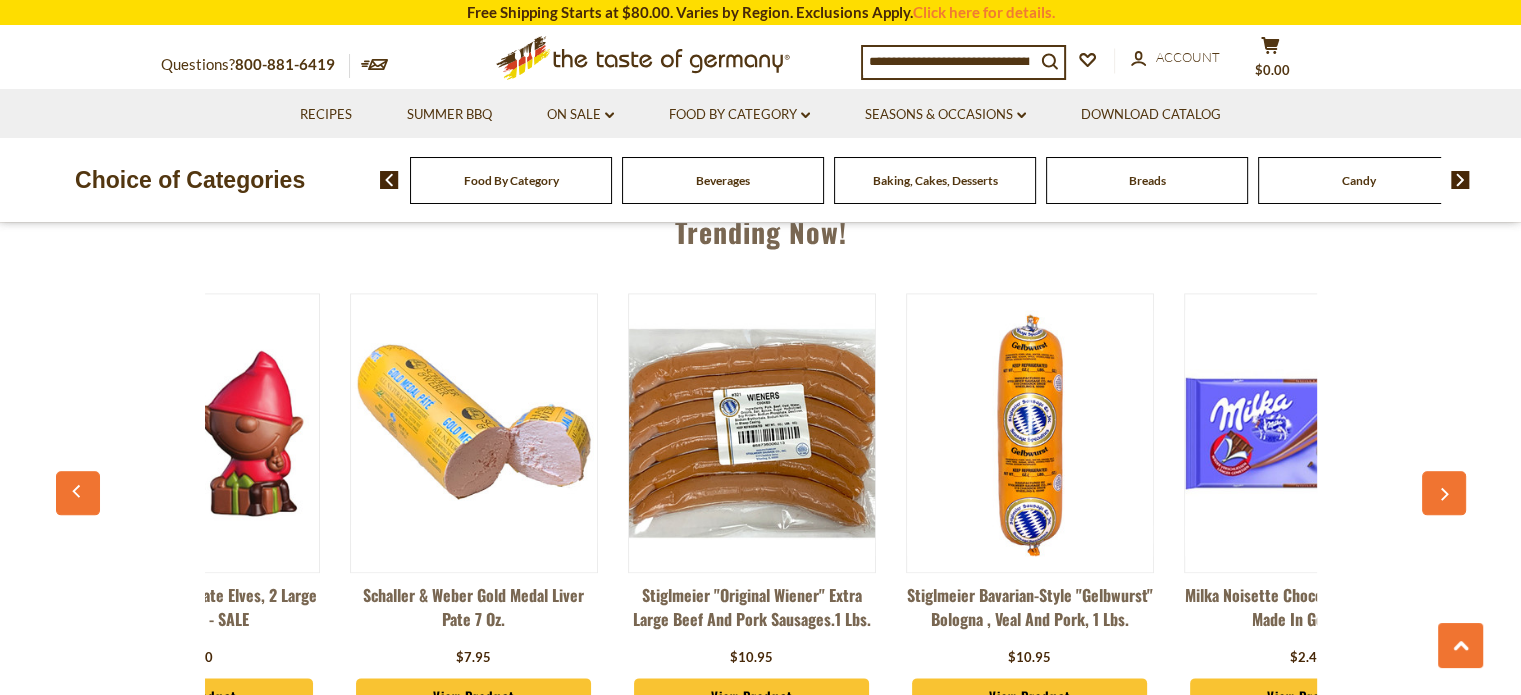 scroll, scrollTop: 0, scrollLeft: 2408, axis: horizontal 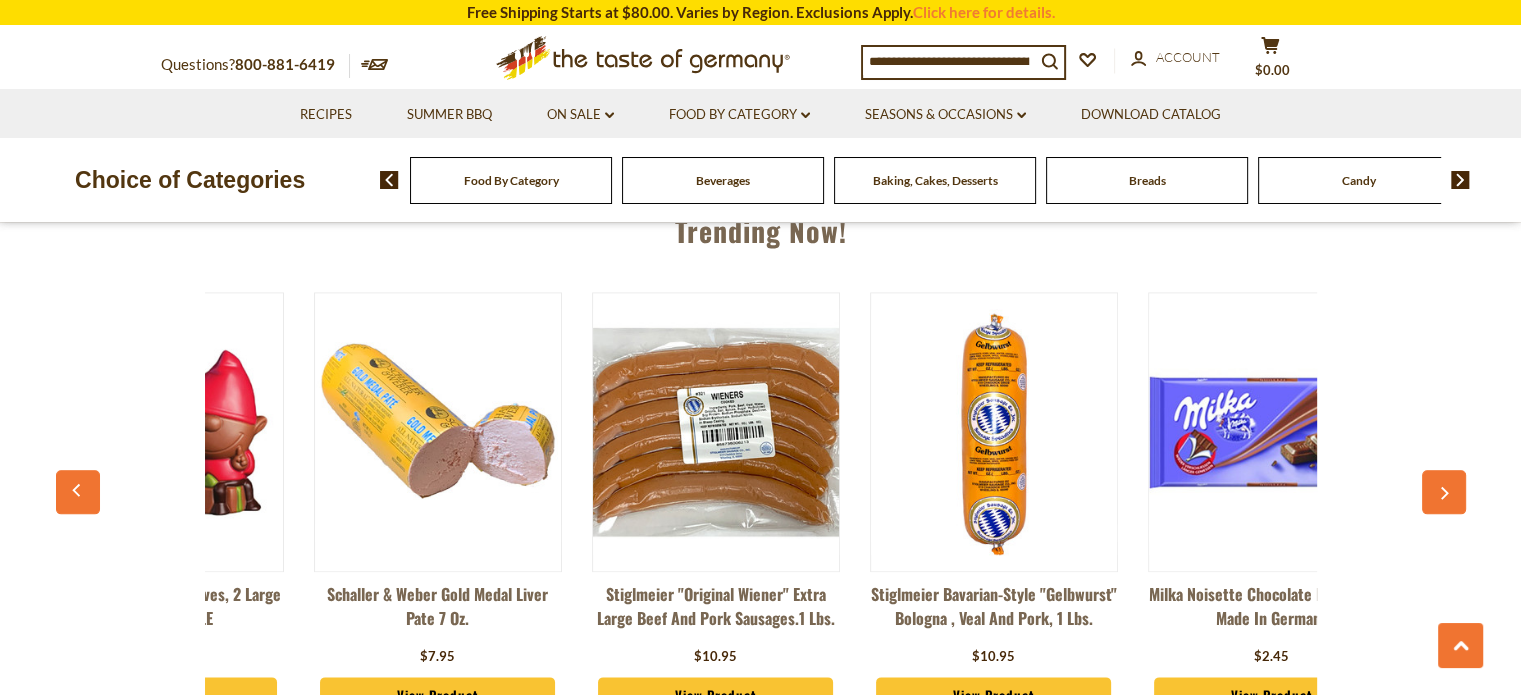 click at bounding box center (1444, 492) 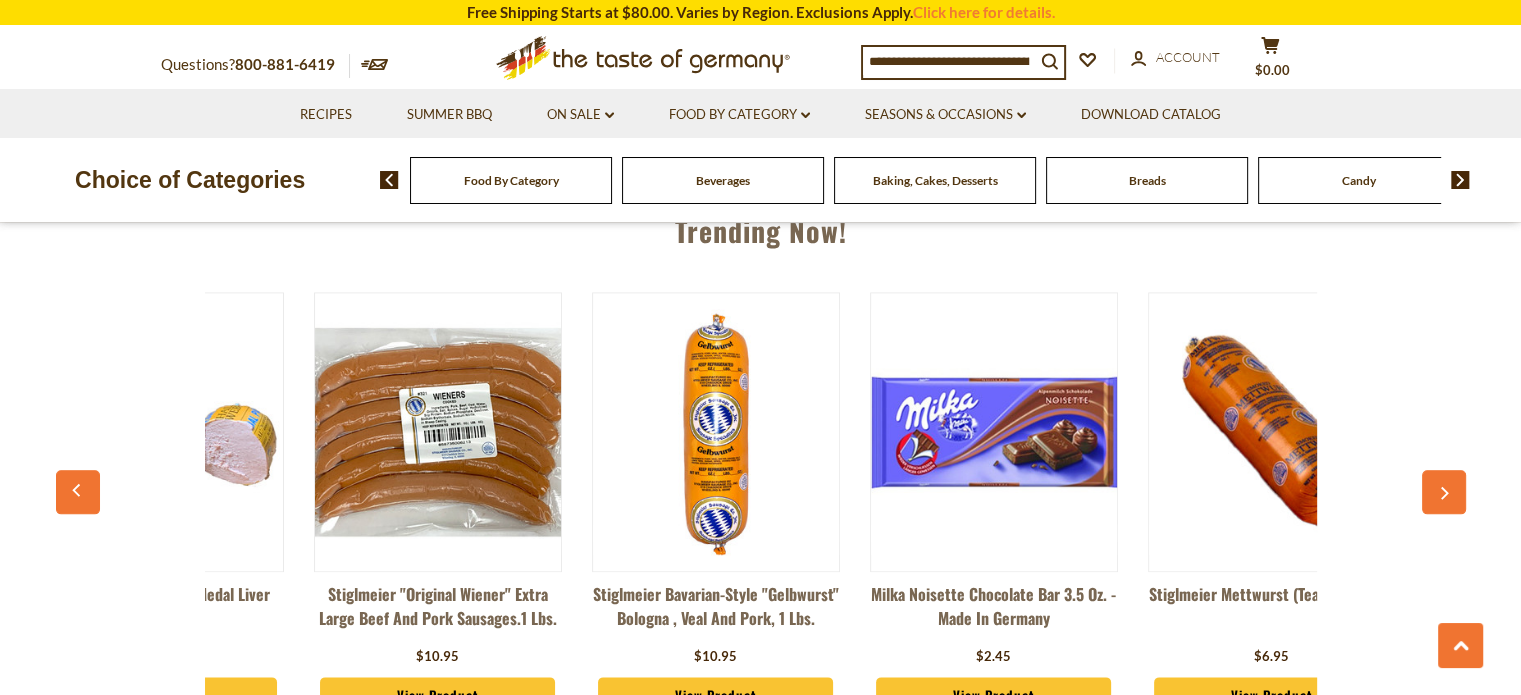 click at bounding box center (1444, 492) 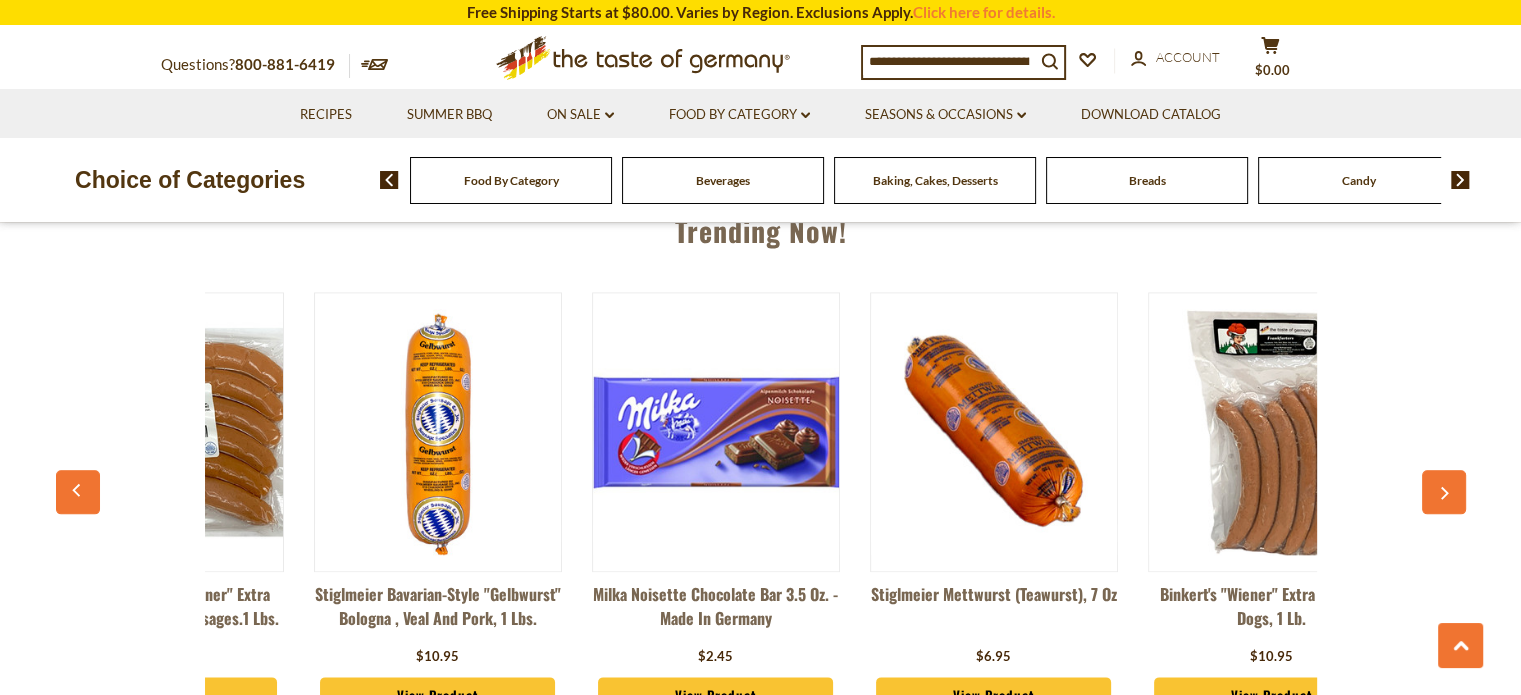 click at bounding box center (1444, 492) 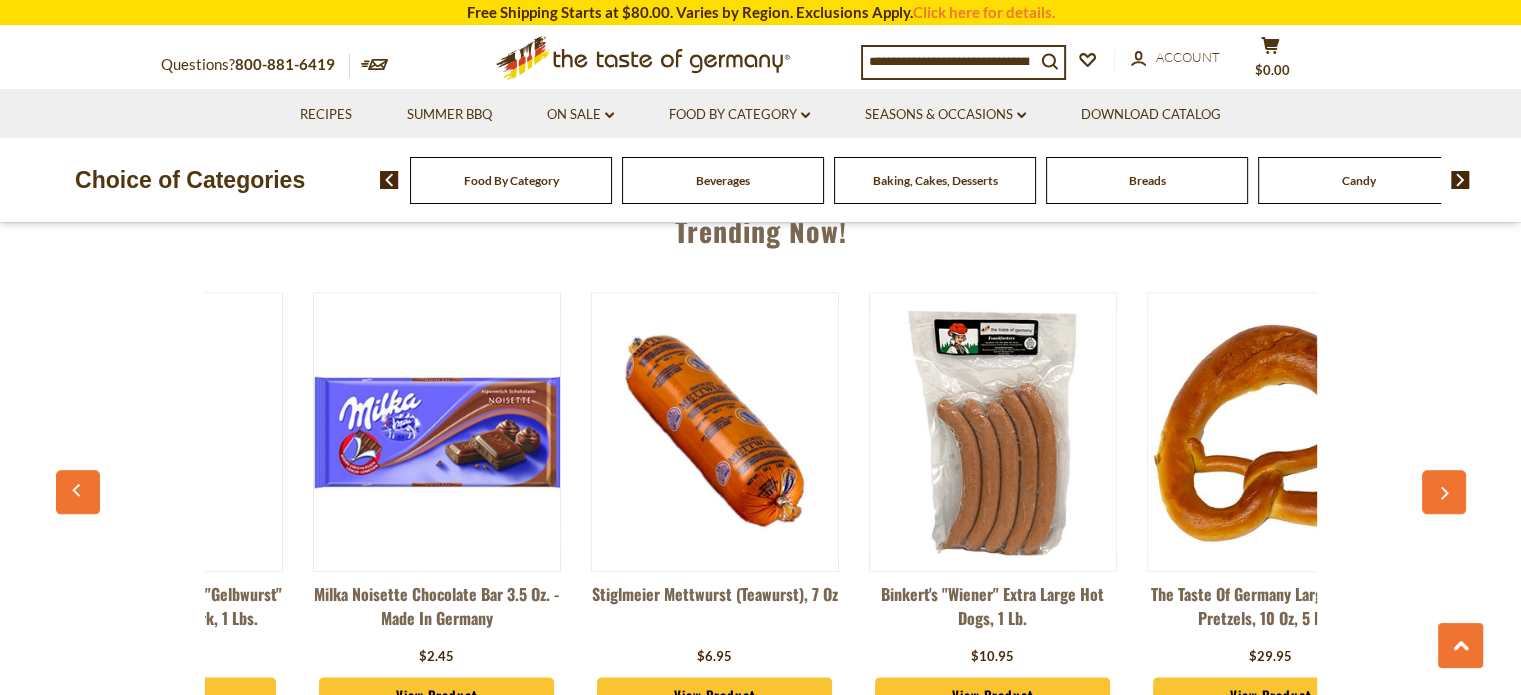 click at bounding box center (1444, 492) 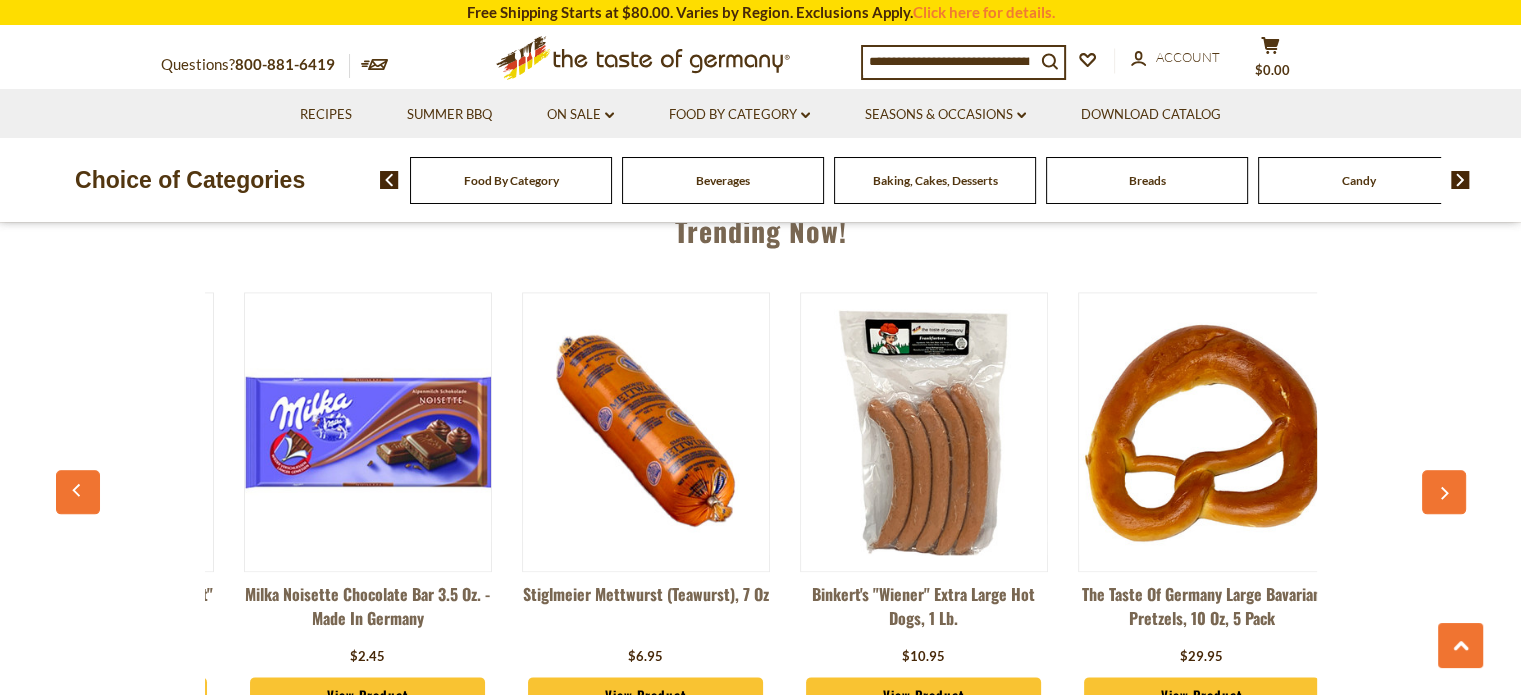 scroll, scrollTop: 0, scrollLeft: 3336, axis: horizontal 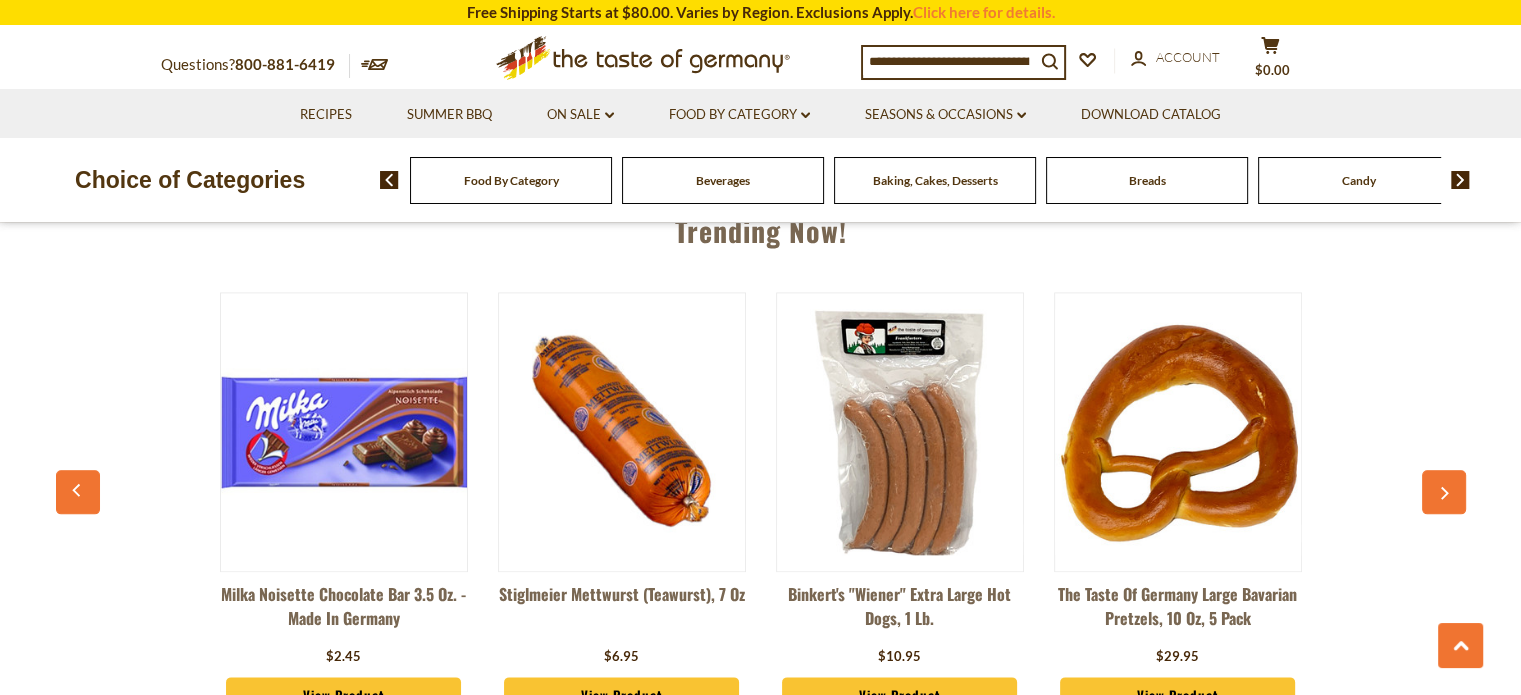 click at bounding box center [1444, 492] 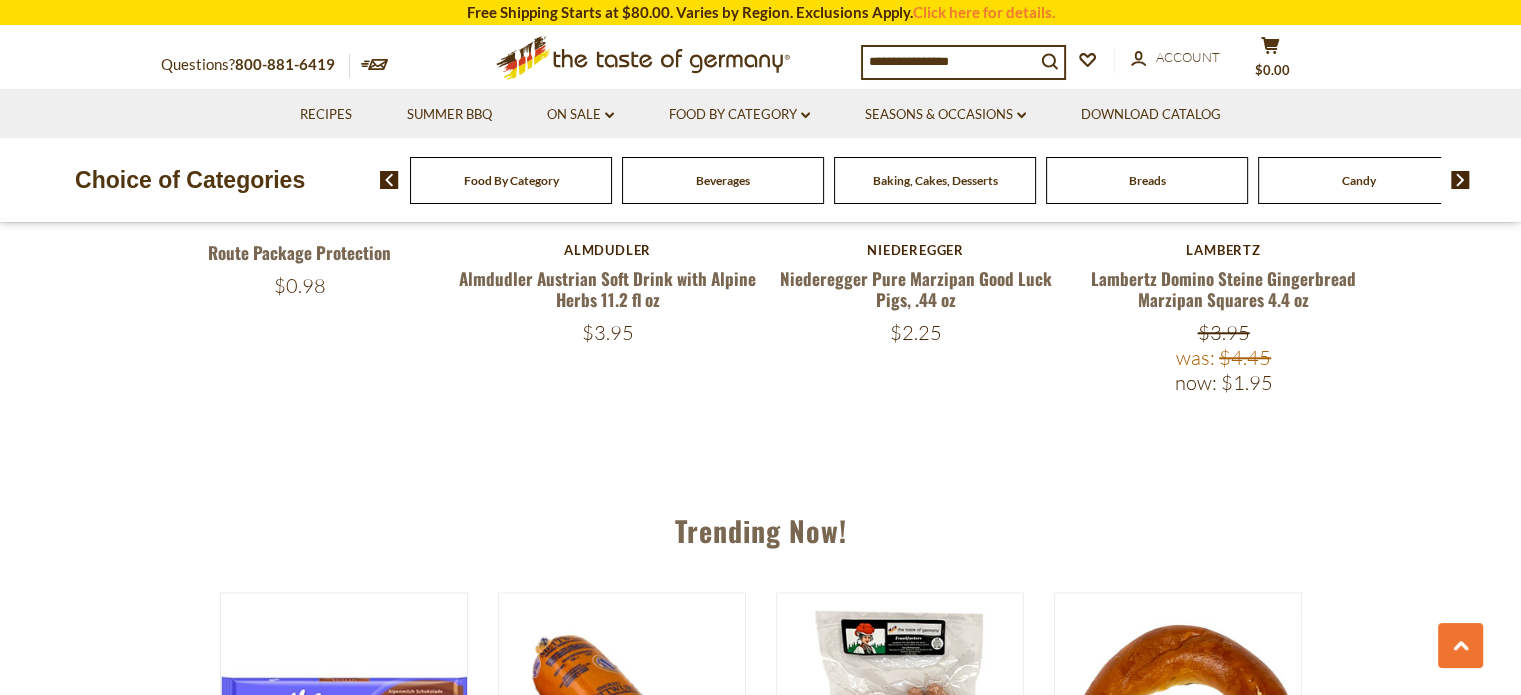 scroll, scrollTop: 1600, scrollLeft: 0, axis: vertical 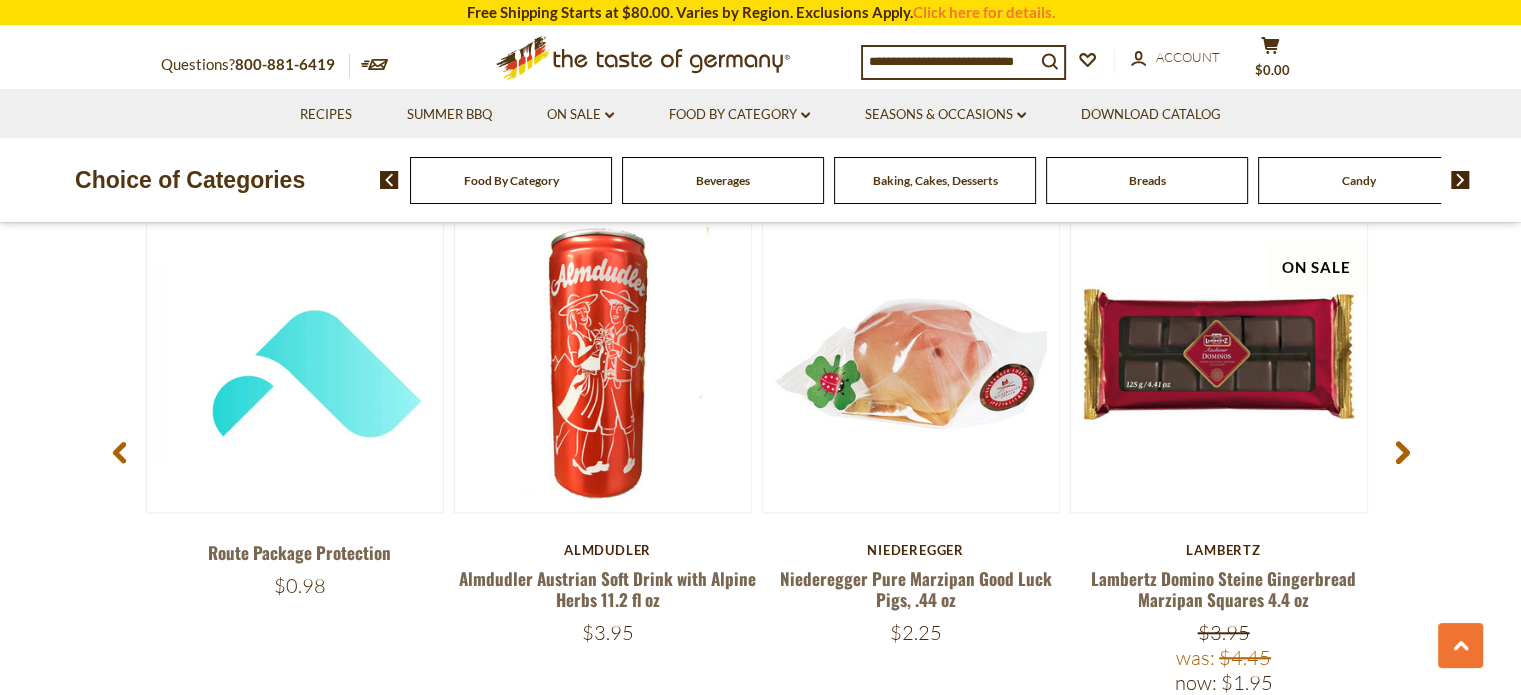 click at bounding box center [1402, 455] 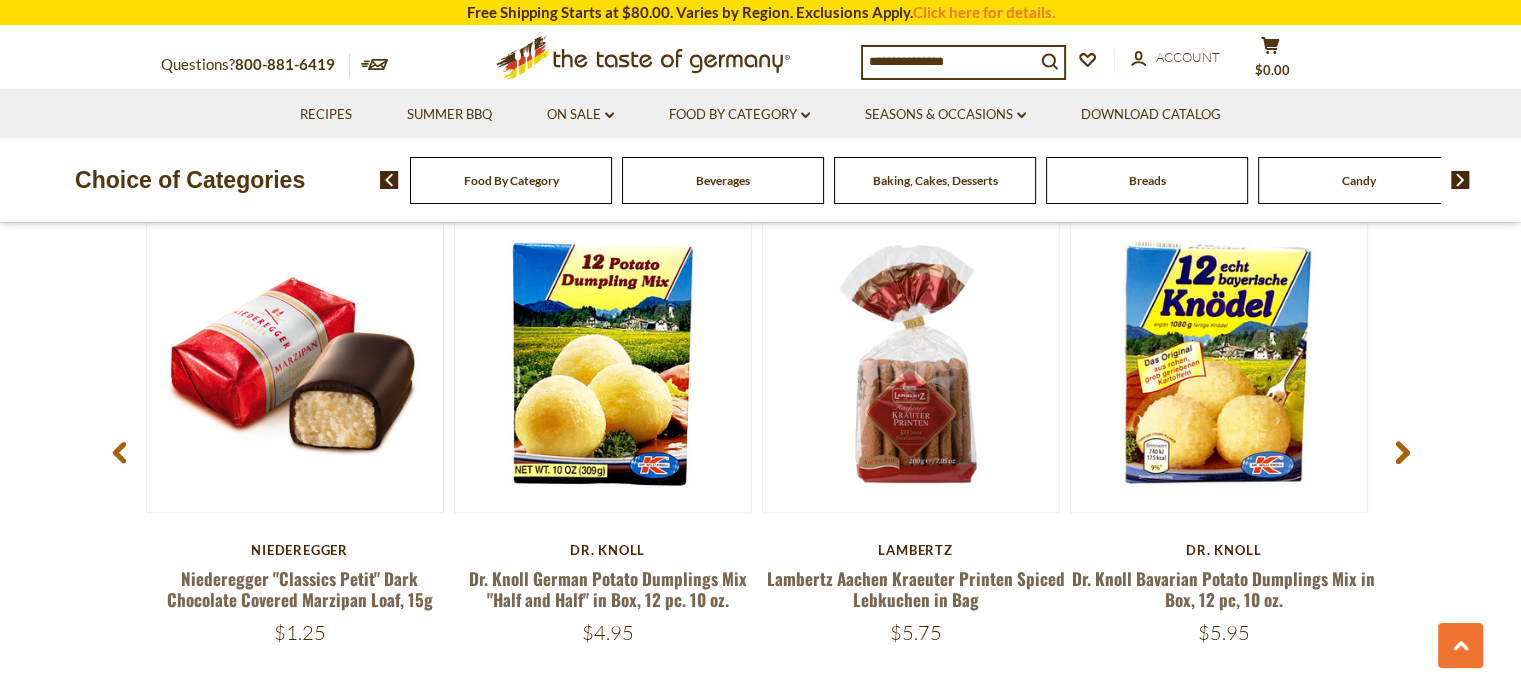 click at bounding box center [1402, 455] 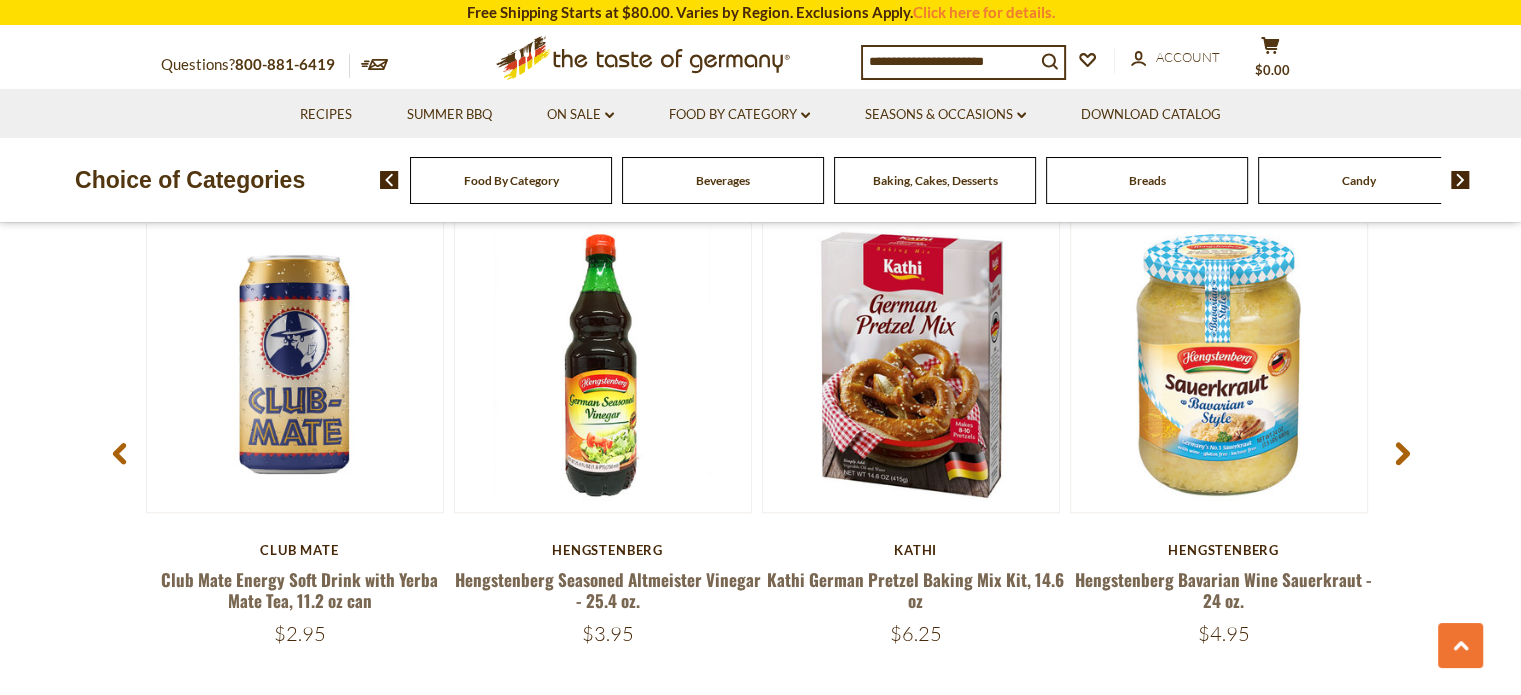 click at bounding box center [1402, 456] 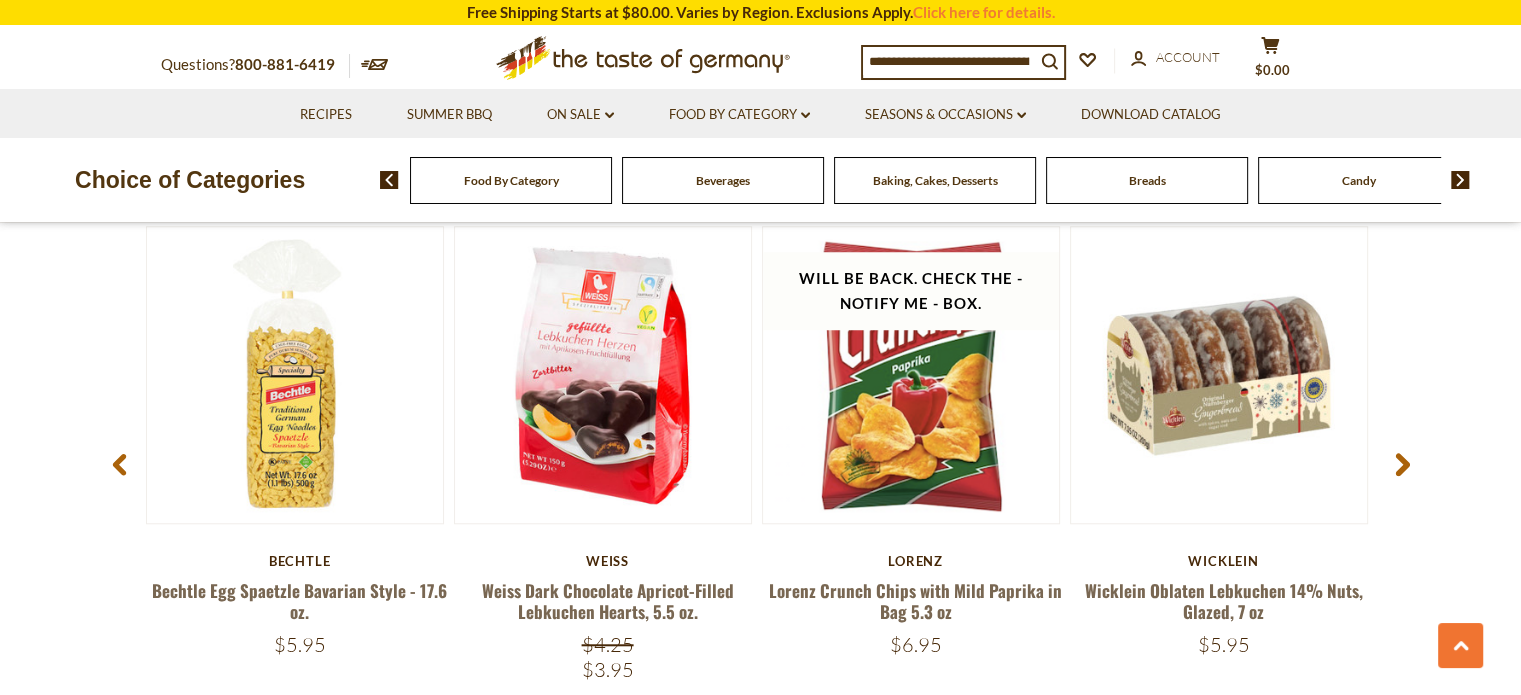 scroll, scrollTop: 1600, scrollLeft: 0, axis: vertical 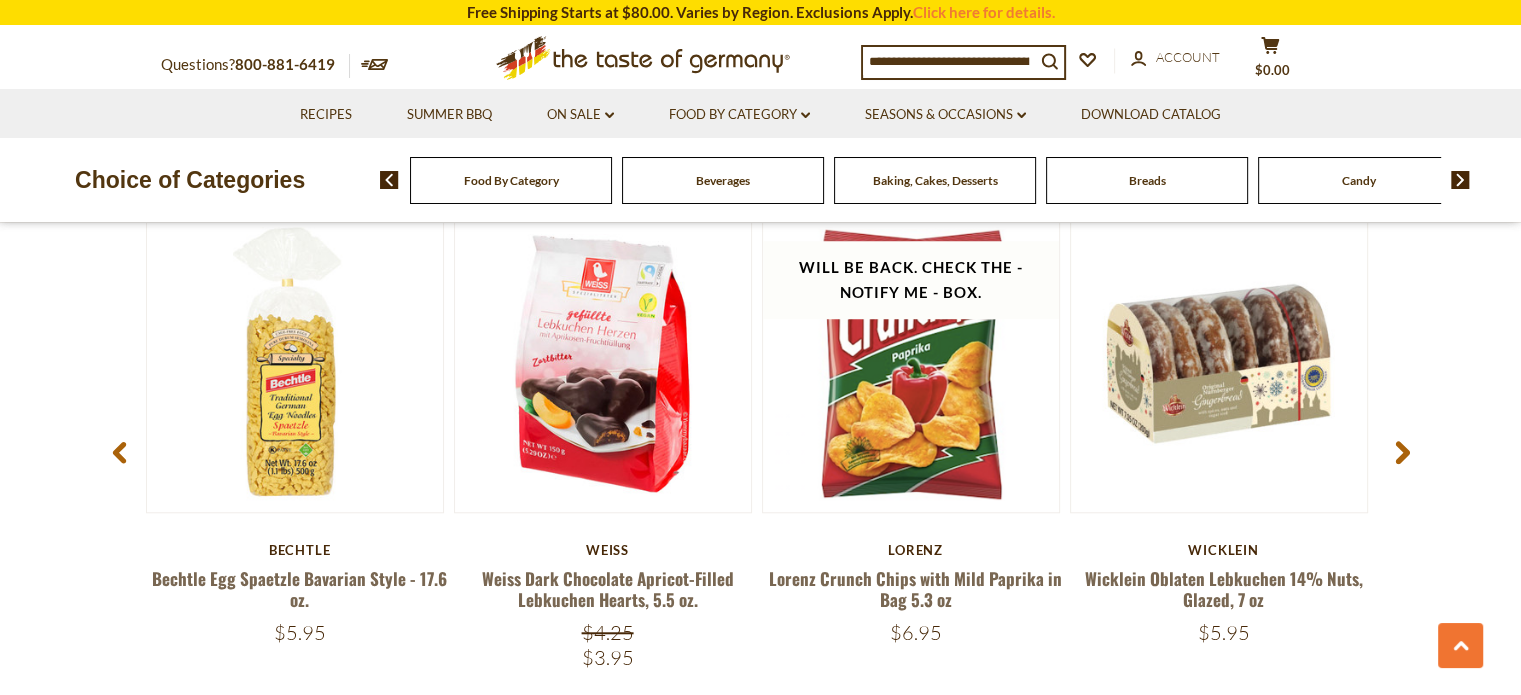 click at bounding box center [1402, 455] 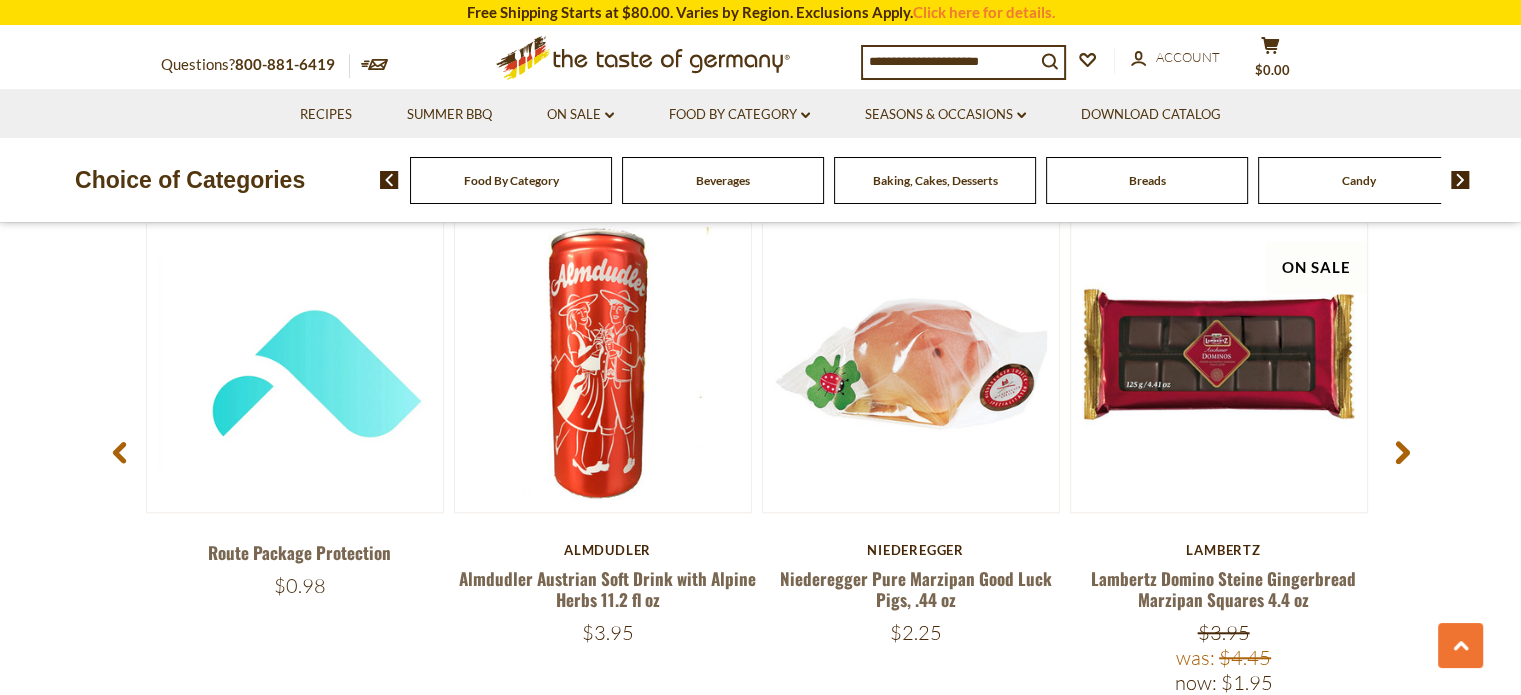 click at bounding box center [1402, 455] 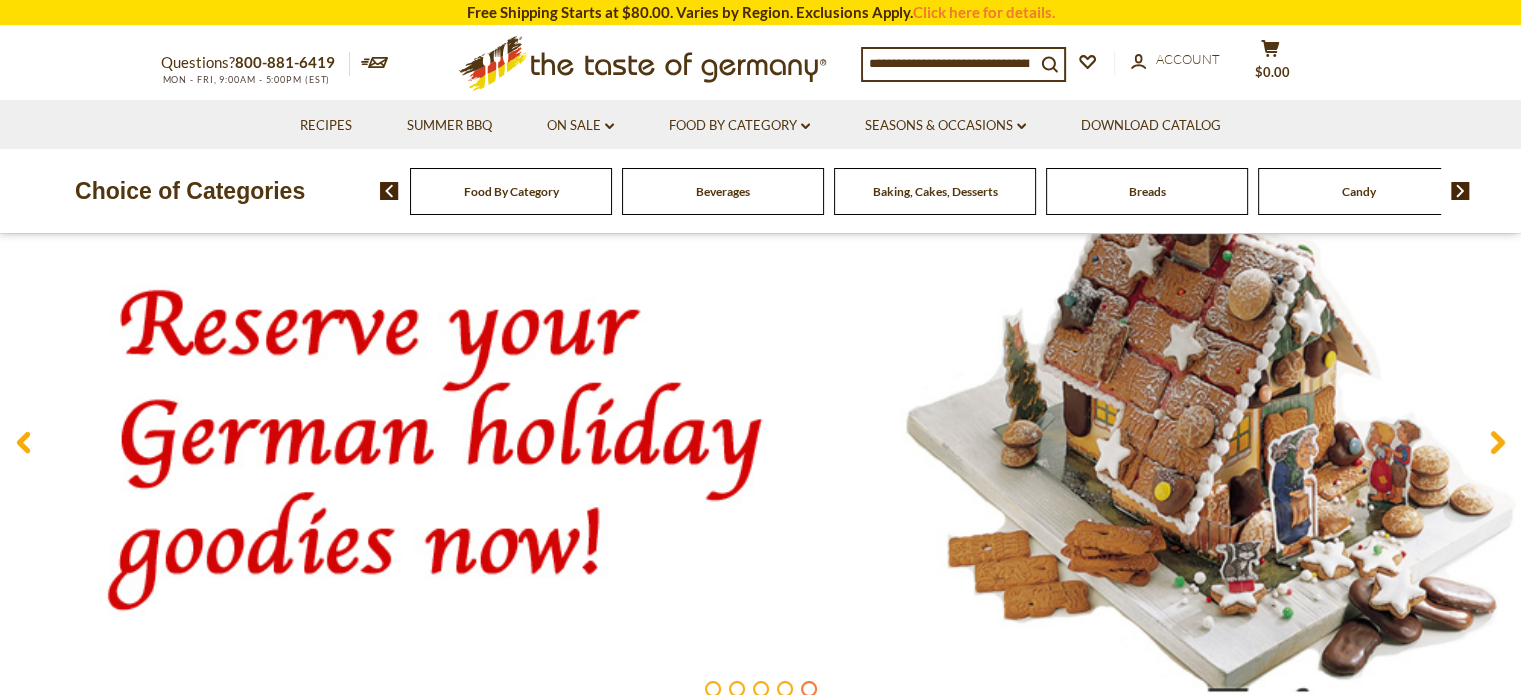 scroll, scrollTop: 0, scrollLeft: 0, axis: both 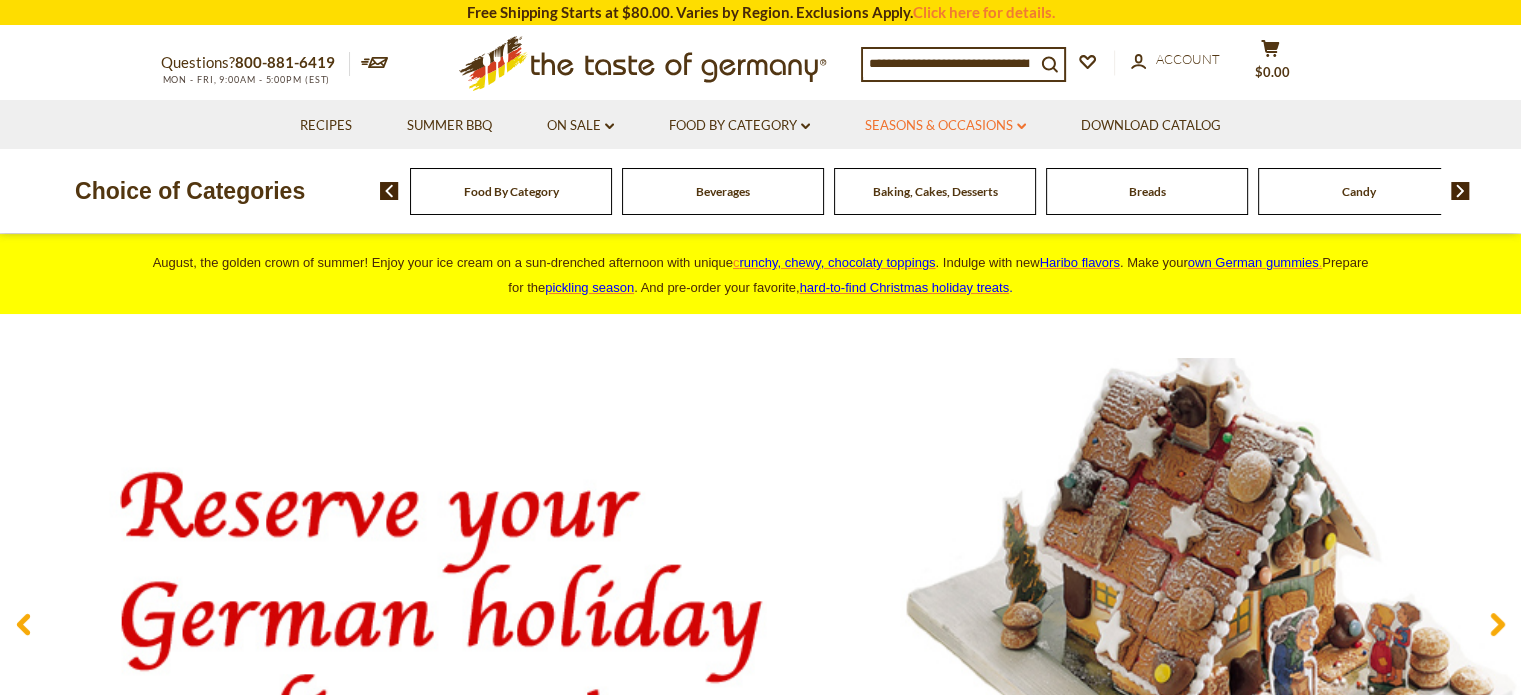 click on "Seasons & Occasions
dropdown_arrow" at bounding box center [945, 126] 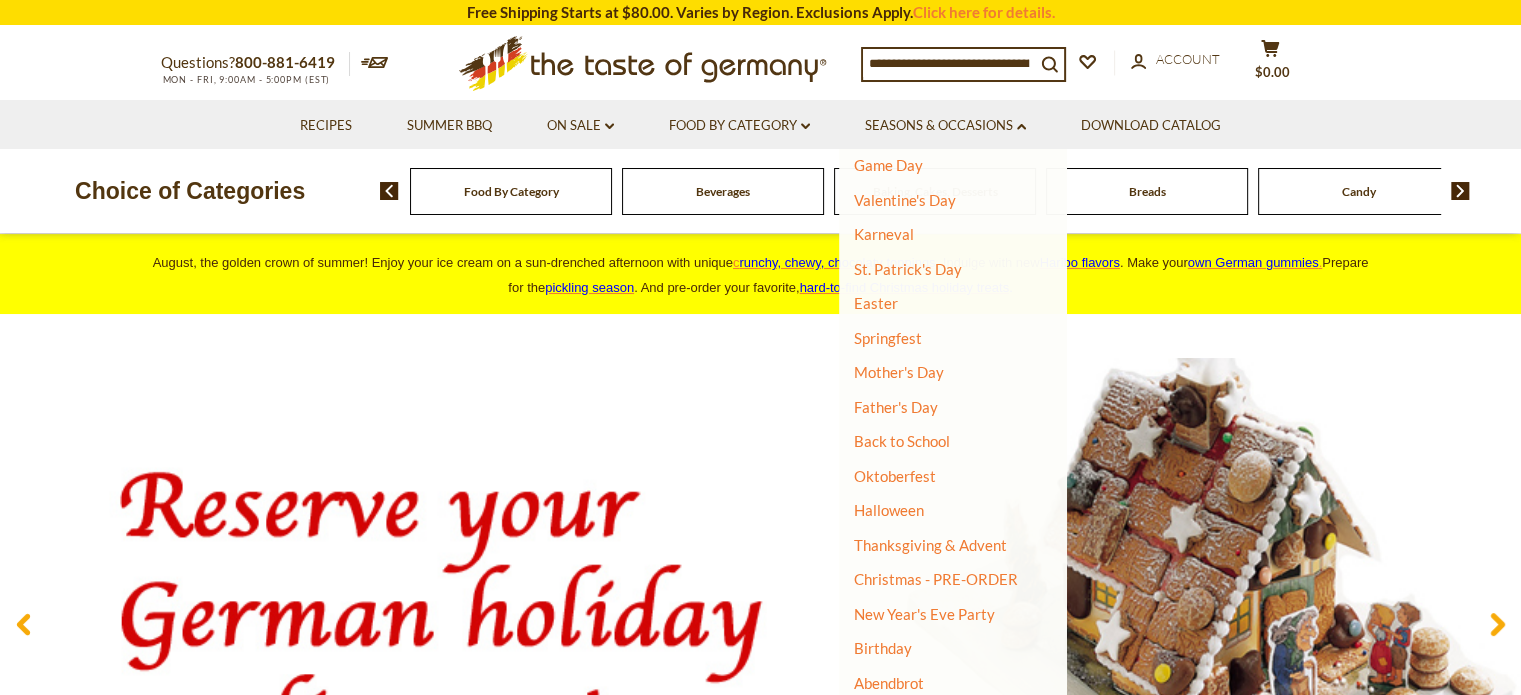 scroll, scrollTop: 72, scrollLeft: 0, axis: vertical 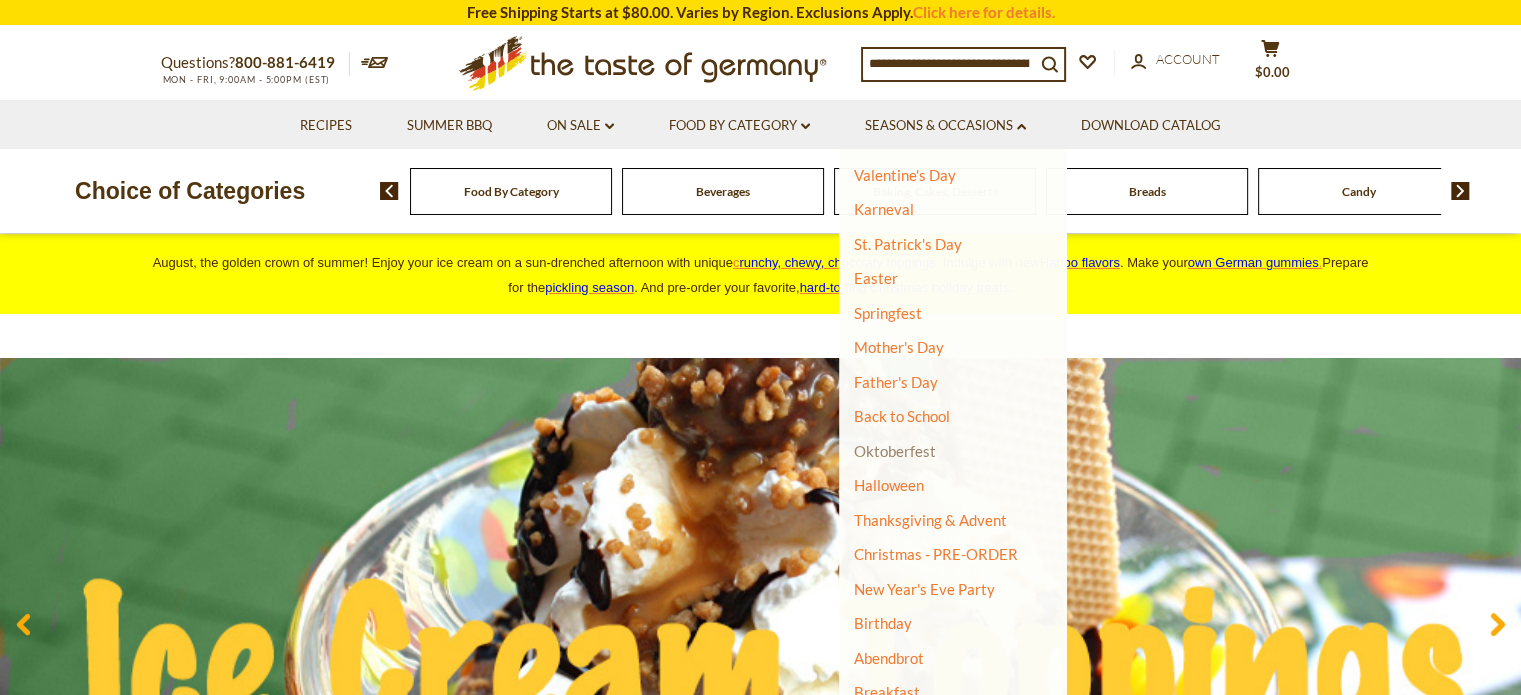 click on "Oktoberfest" at bounding box center (895, 451) 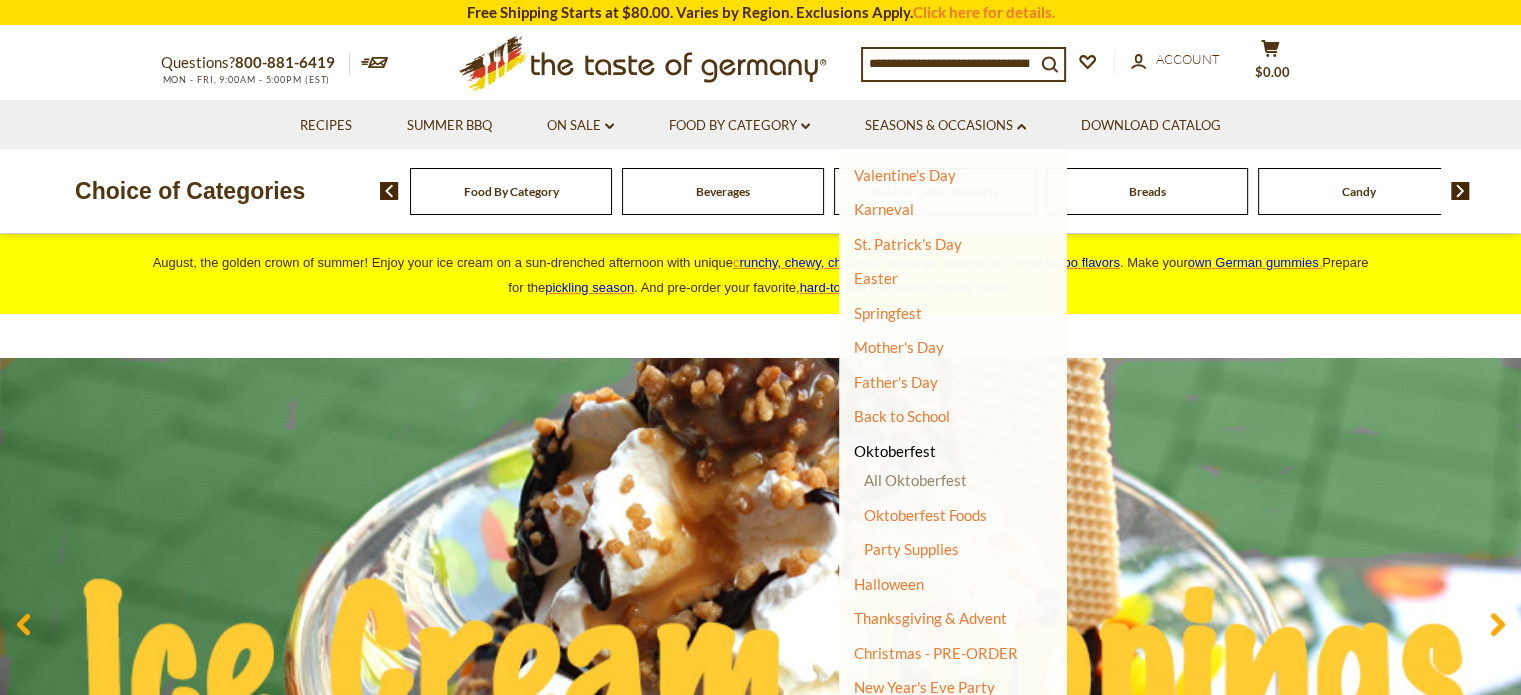 click on "All Oktoberfest" at bounding box center (915, 480) 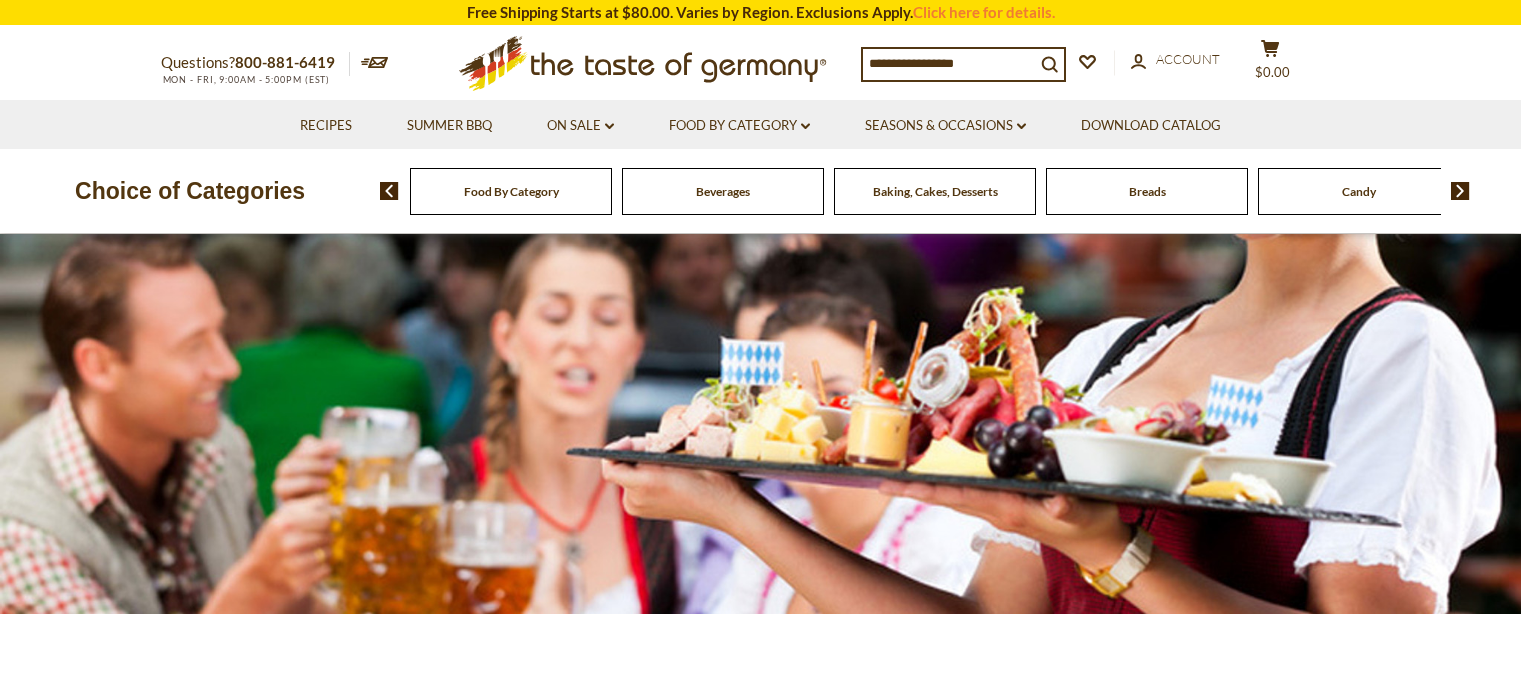 scroll, scrollTop: 0, scrollLeft: 0, axis: both 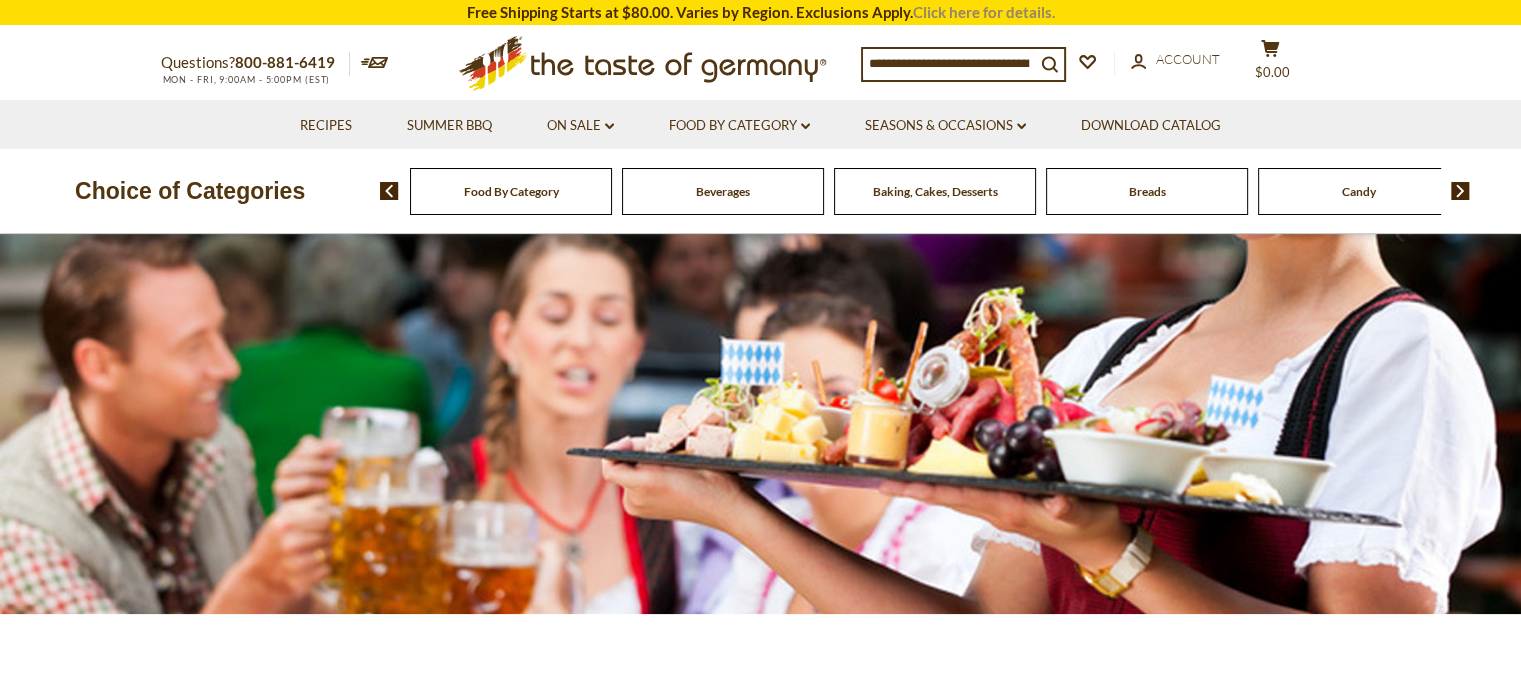 click on "Click here for details." at bounding box center [984, 12] 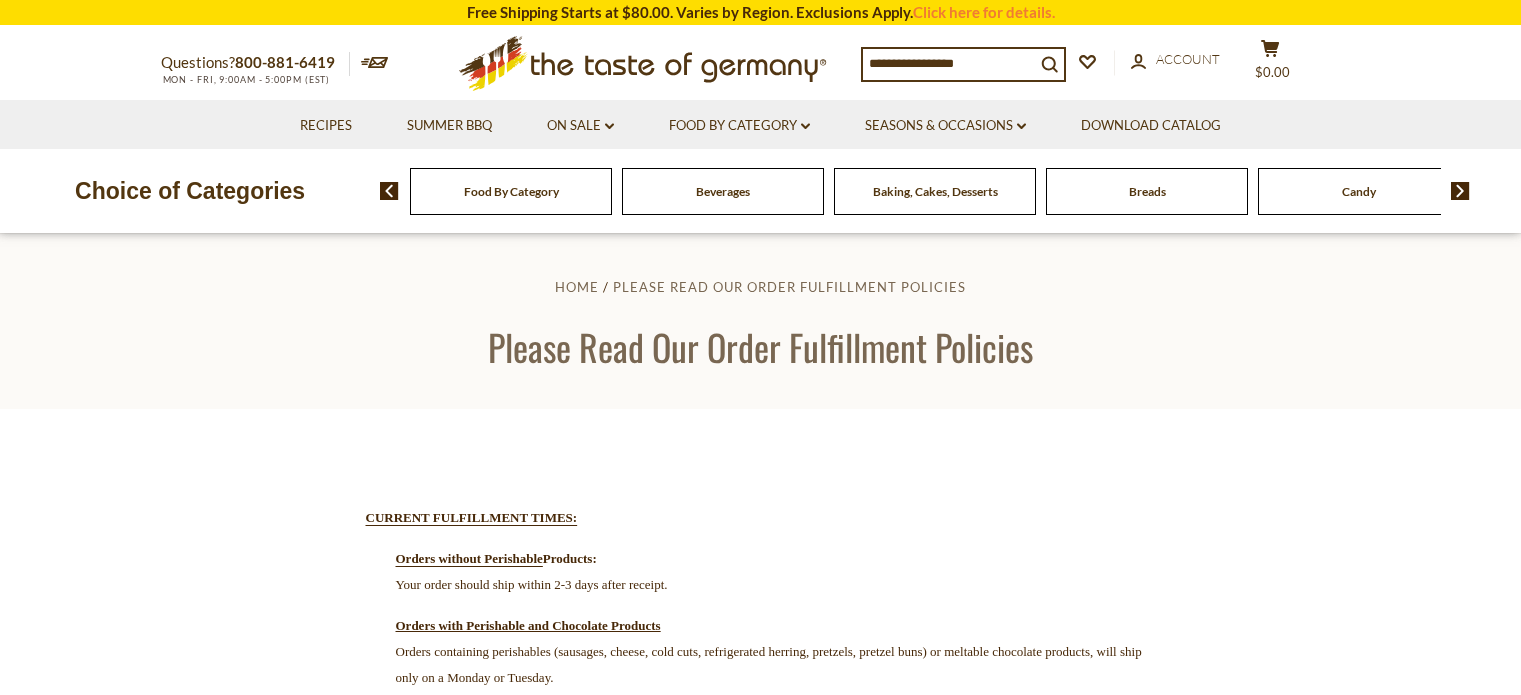 scroll, scrollTop: 0, scrollLeft: 0, axis: both 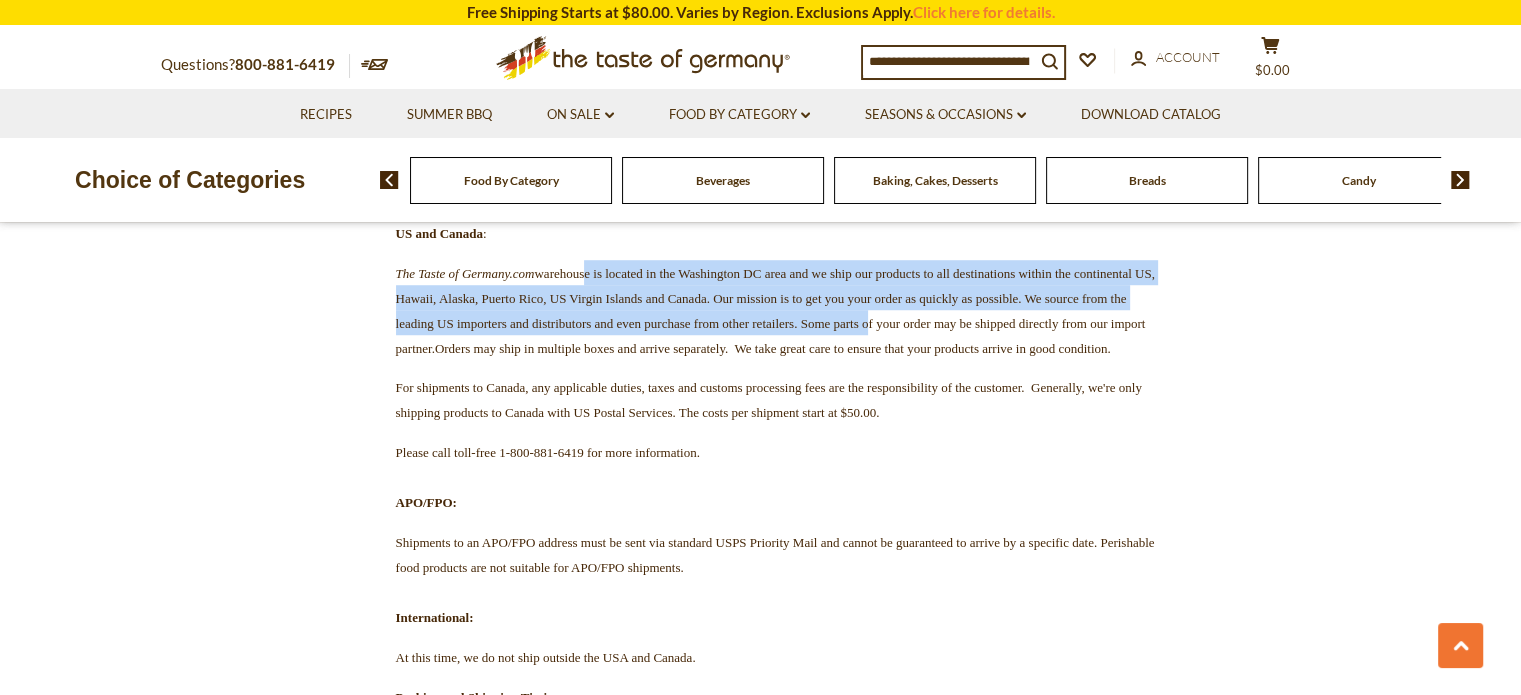 drag, startPoint x: 635, startPoint y: 323, endPoint x: 676, endPoint y: 391, distance: 79.40403 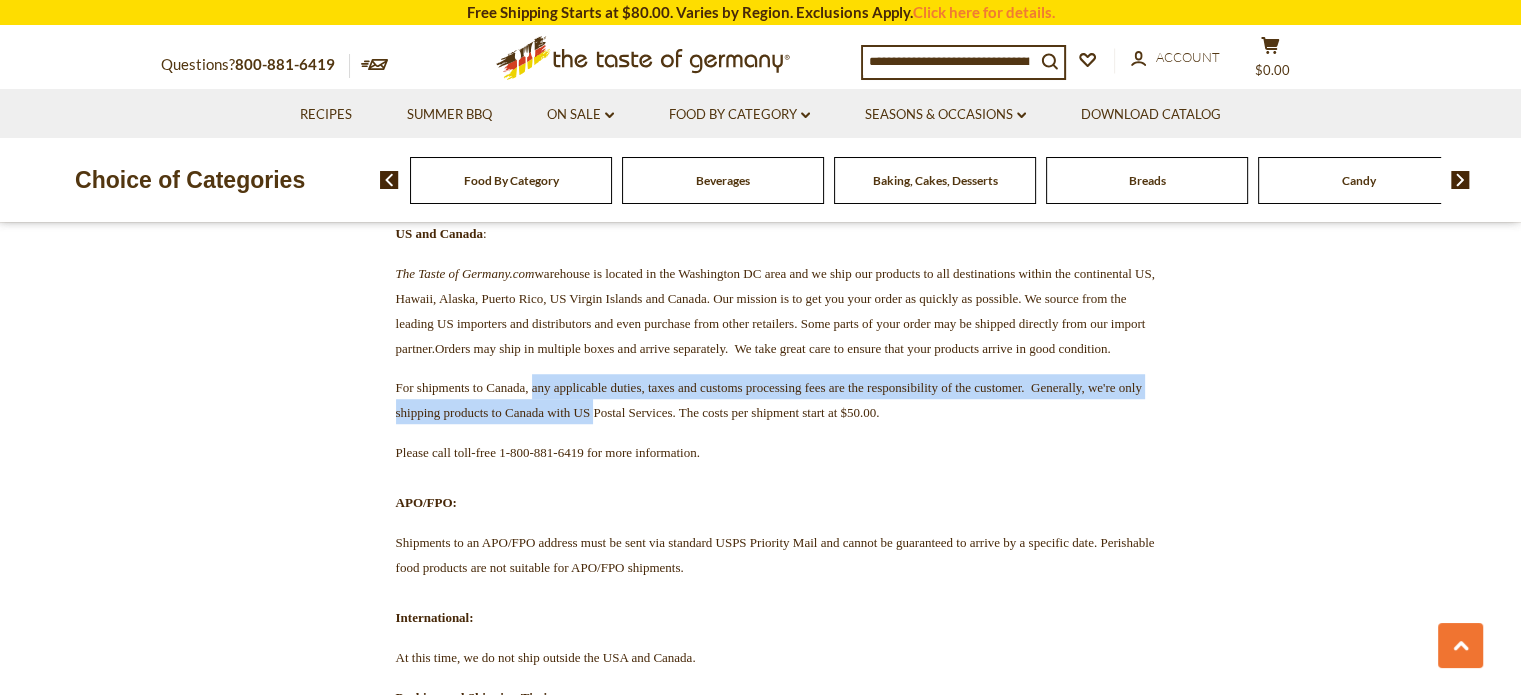 drag, startPoint x: 568, startPoint y: 491, endPoint x: 855, endPoint y: 522, distance: 288.66937 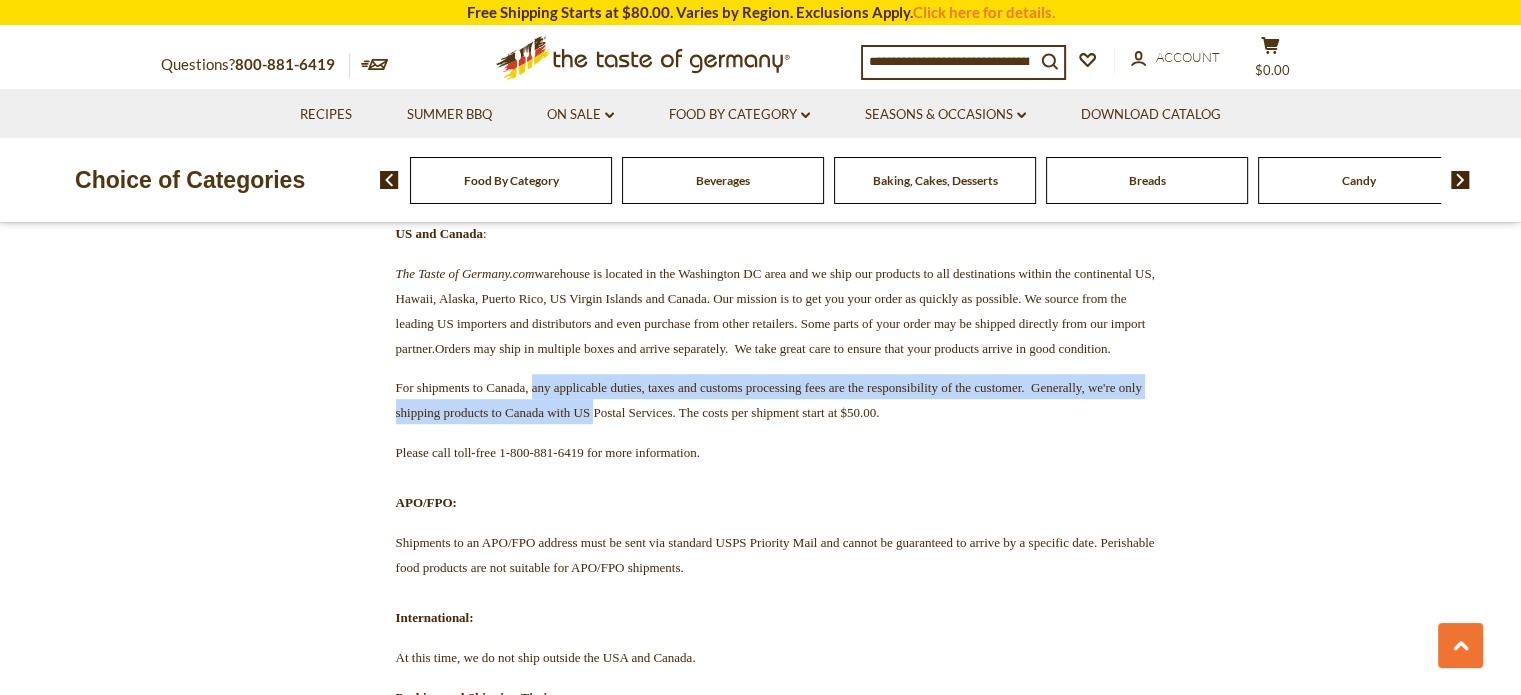 click on "For shipments to Canada, any applicable duties, taxes and customs processing fees are the responsibility of the customer.  Generally, we're only shipping products to Canada with US Postal Services. The costs per shipment start at $50.00." at bounding box center (769, 400) 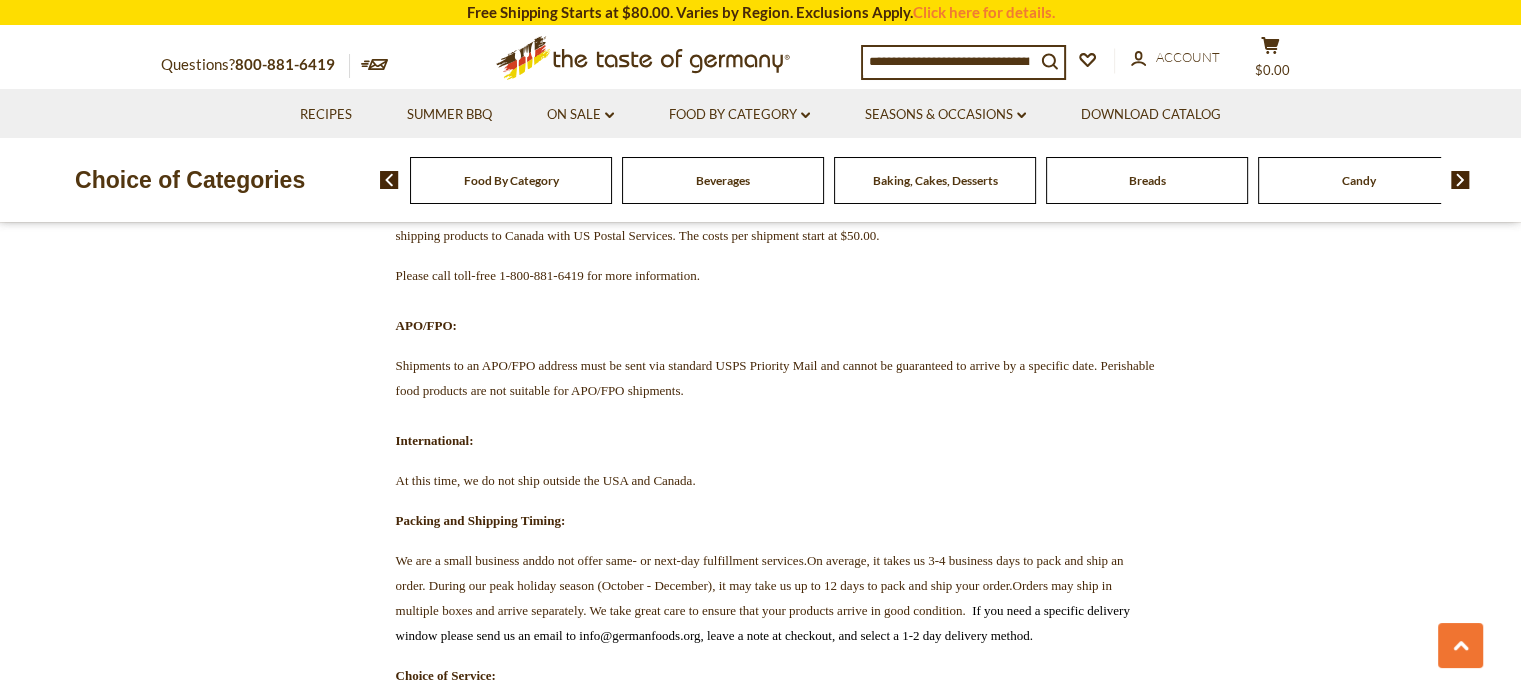 scroll, scrollTop: 1600, scrollLeft: 0, axis: vertical 